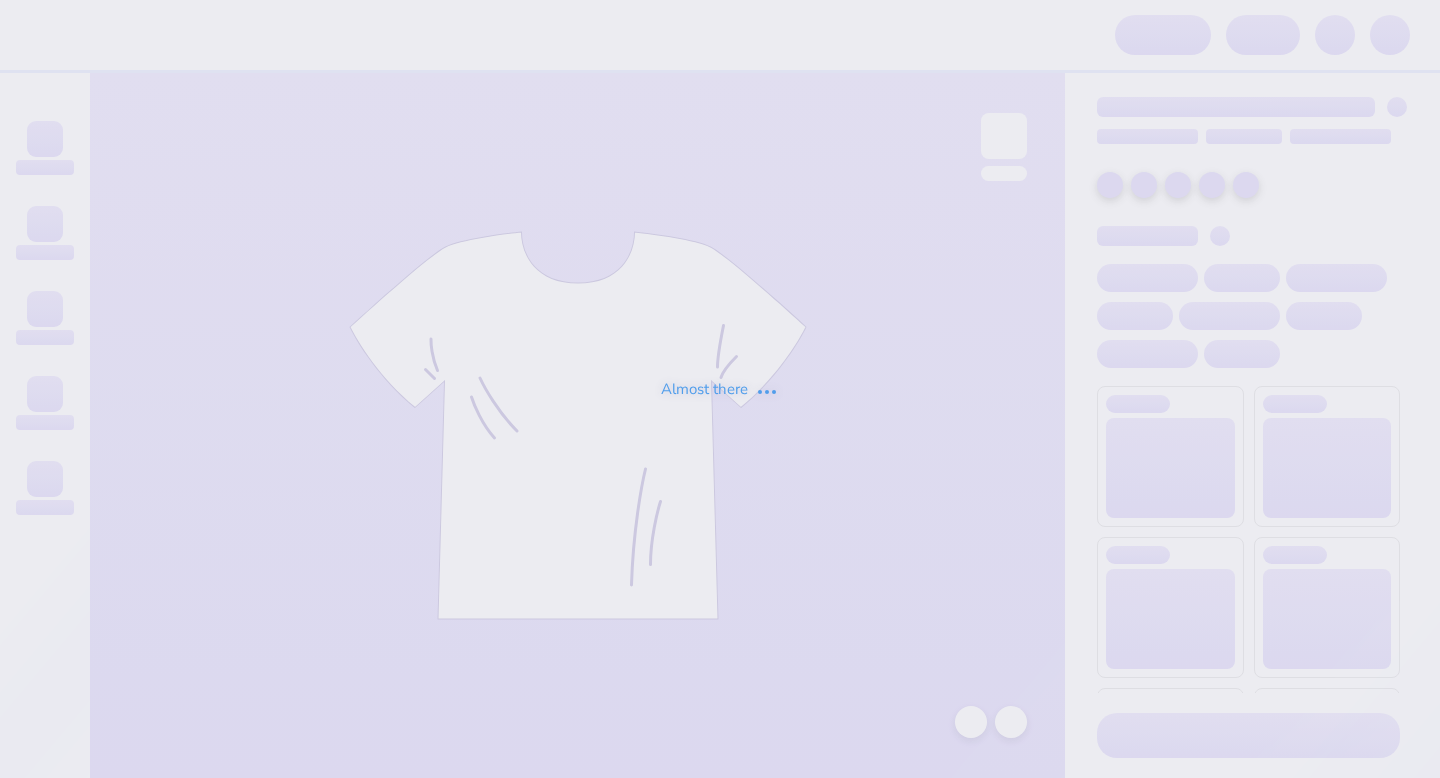 scroll, scrollTop: 0, scrollLeft: 0, axis: both 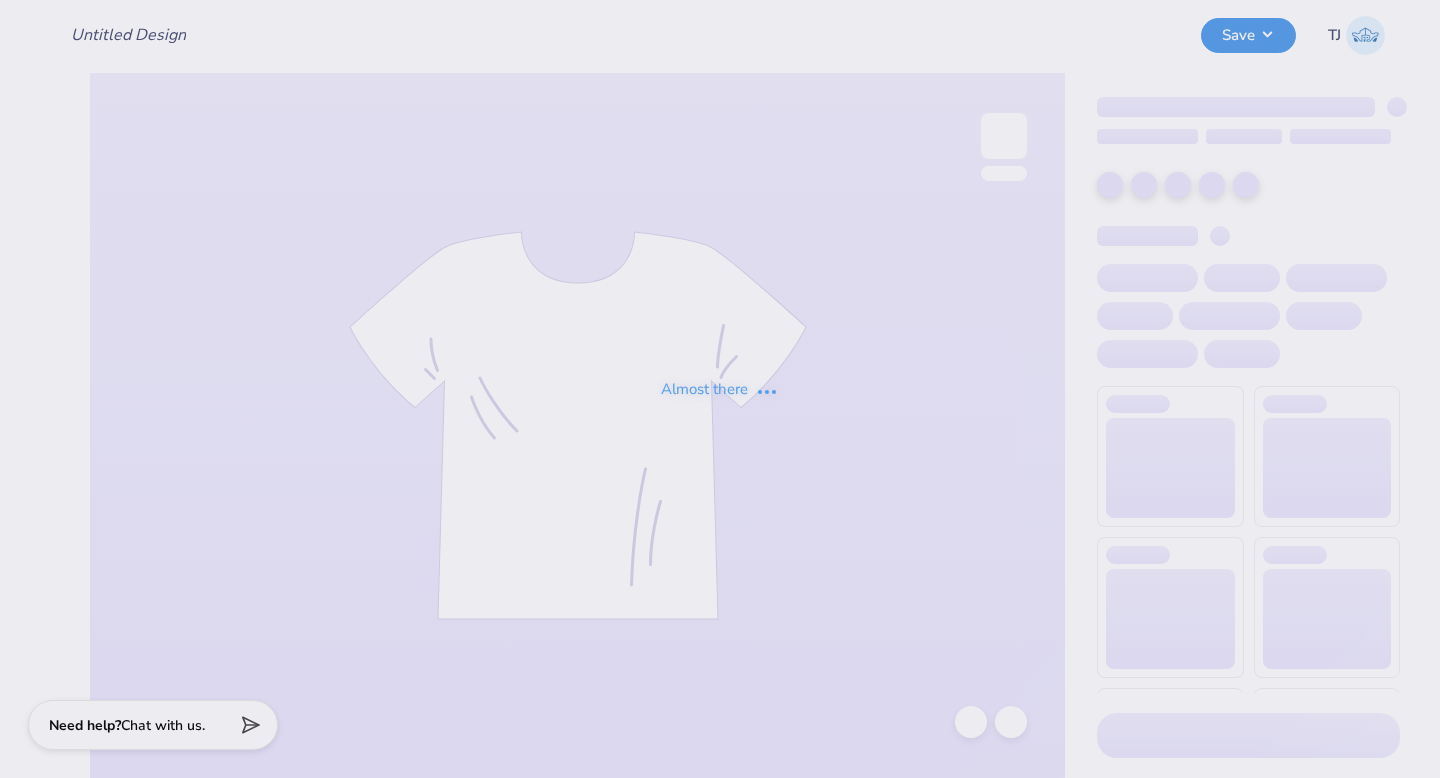 type on "Beach 2.0" 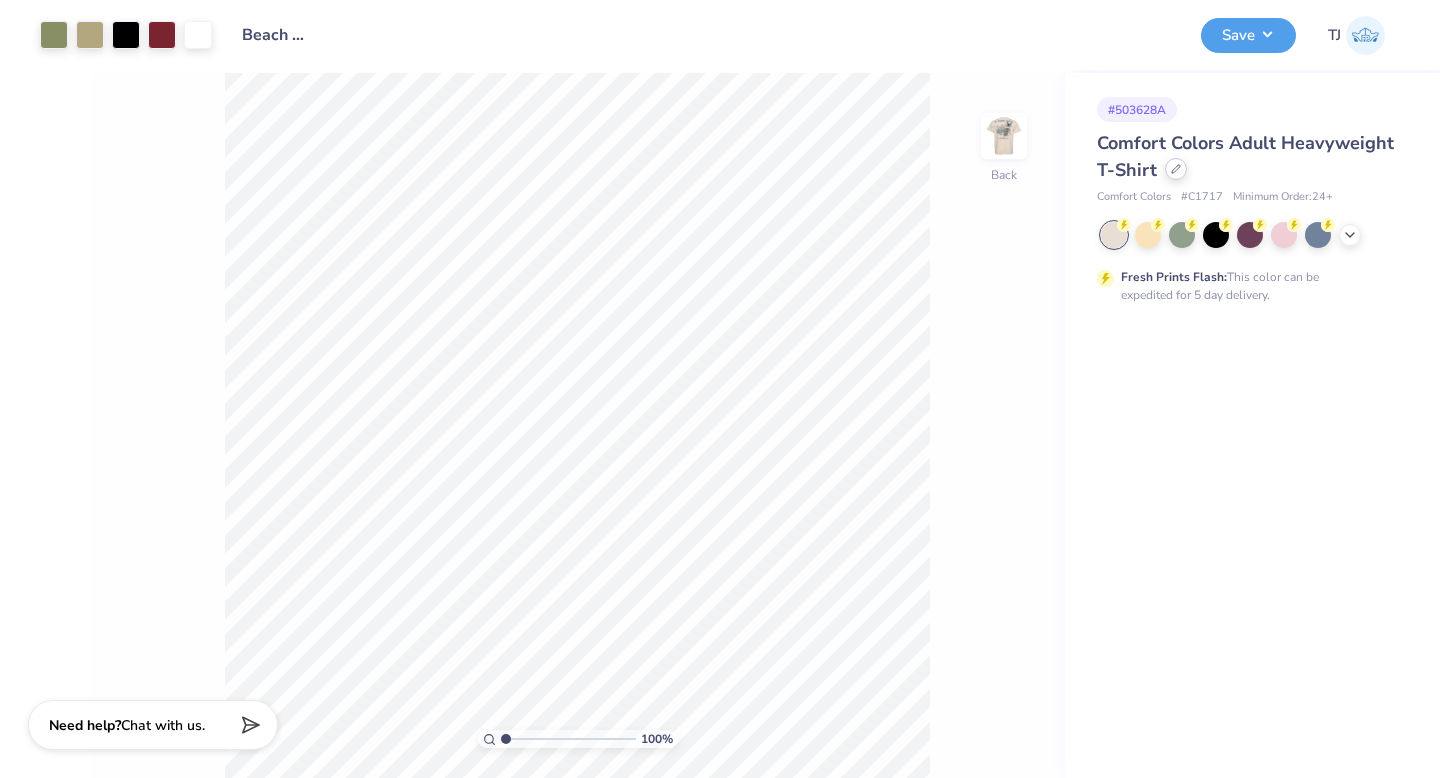 click at bounding box center (1176, 169) 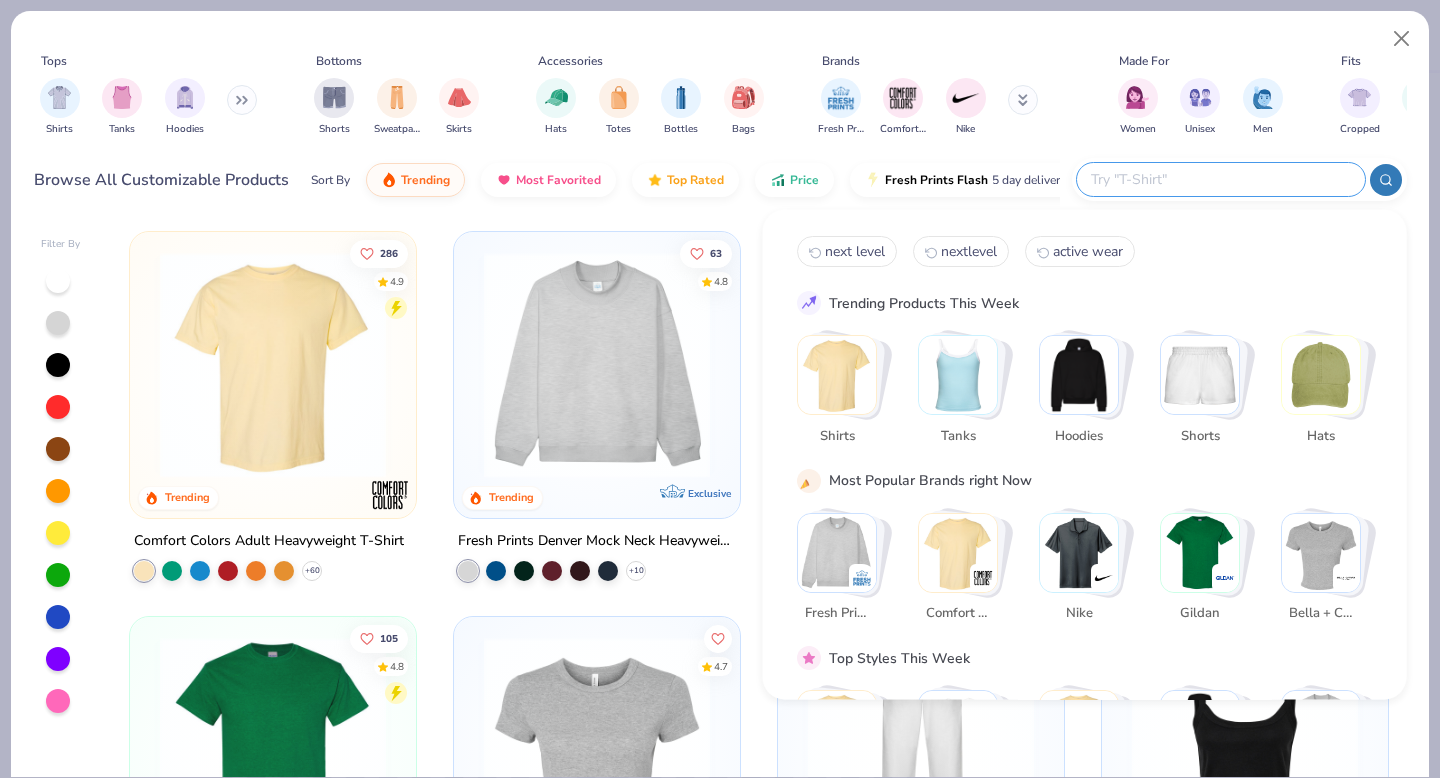 click at bounding box center (1220, 179) 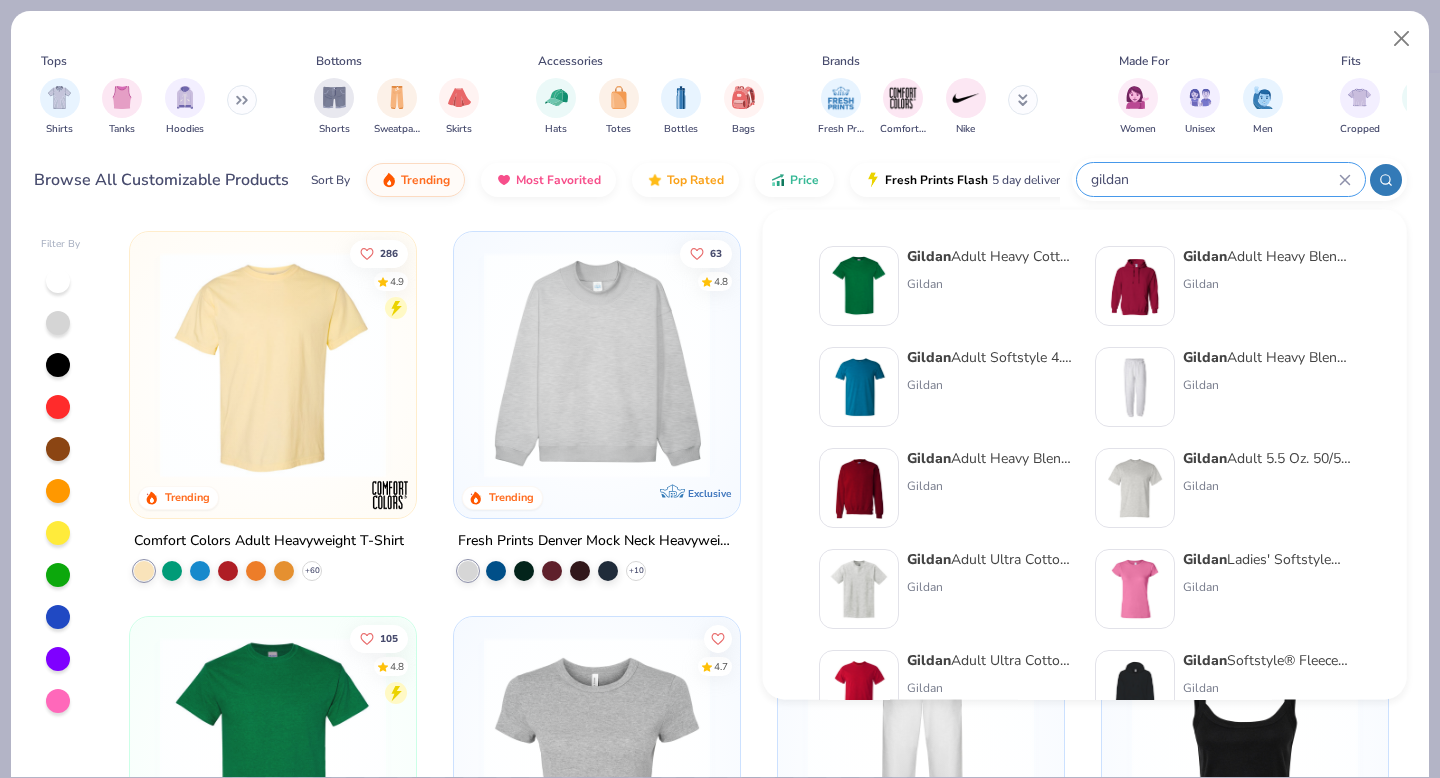 type on "gildan" 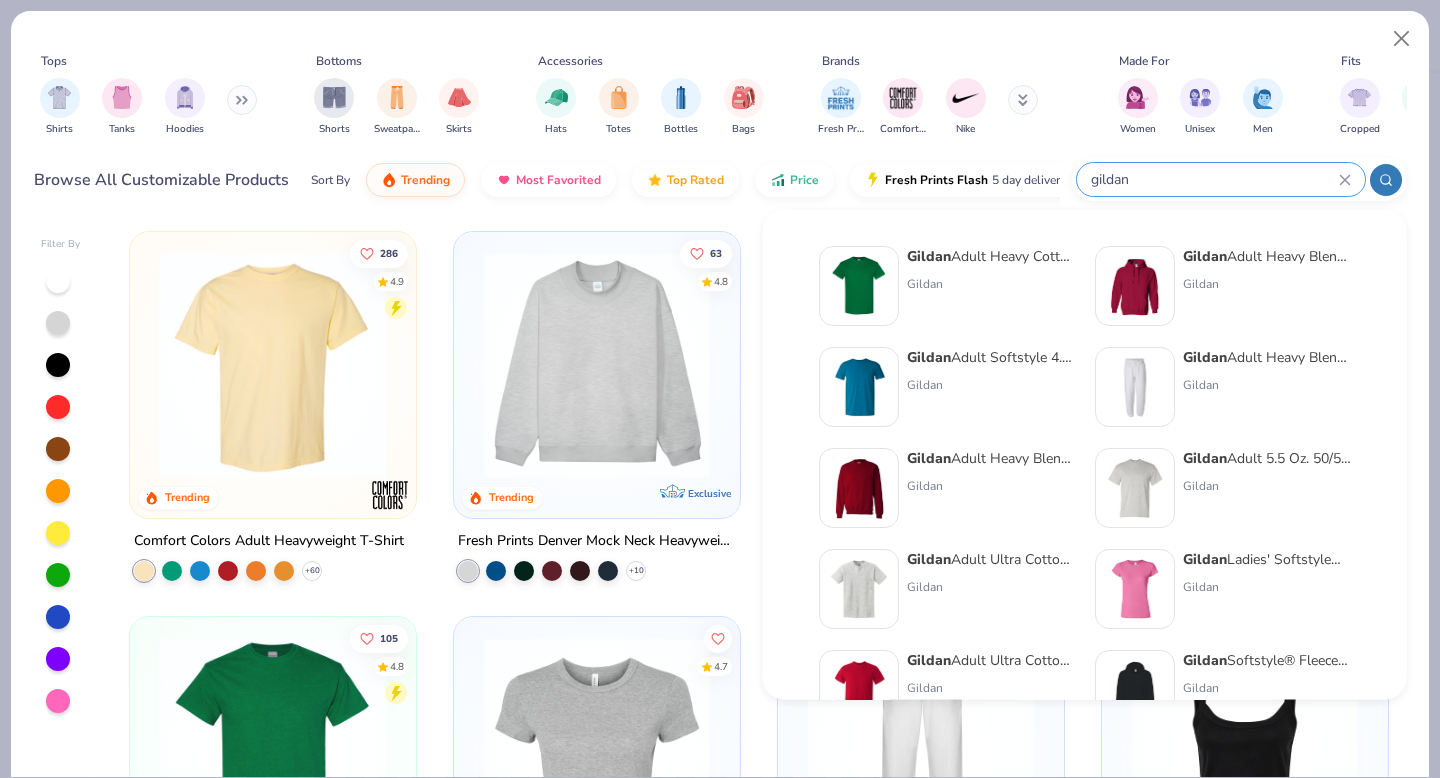 click on "Gildan" at bounding box center [929, 559] 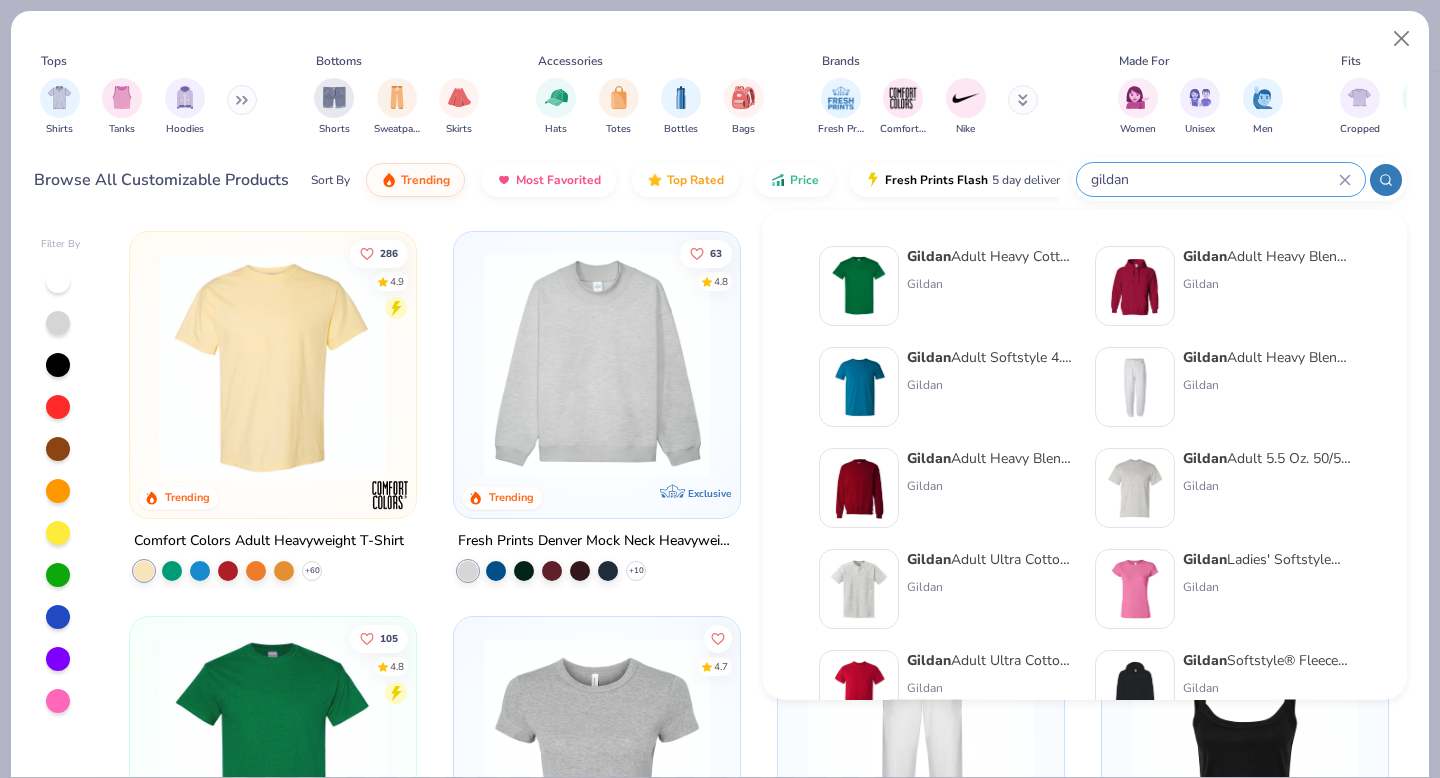 type 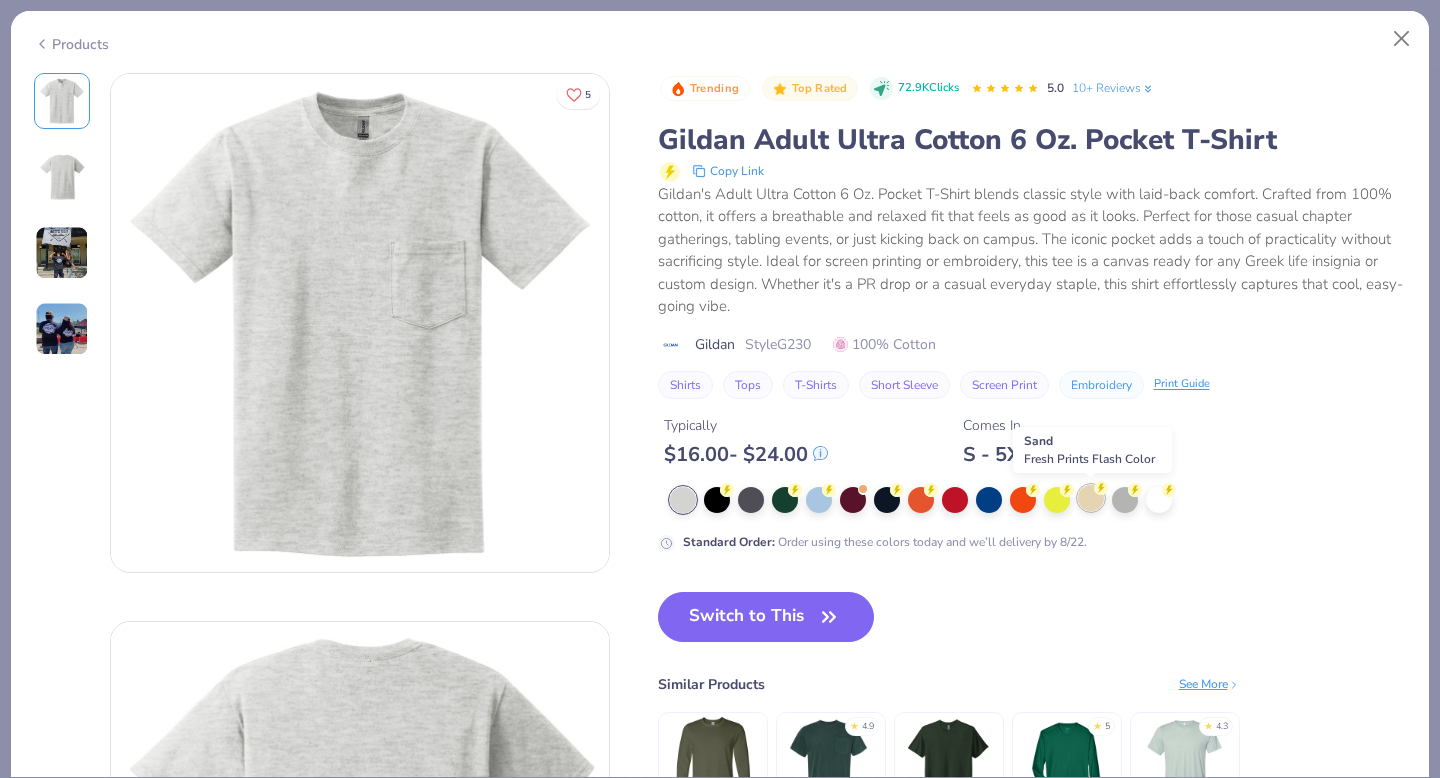 click at bounding box center [1091, 498] 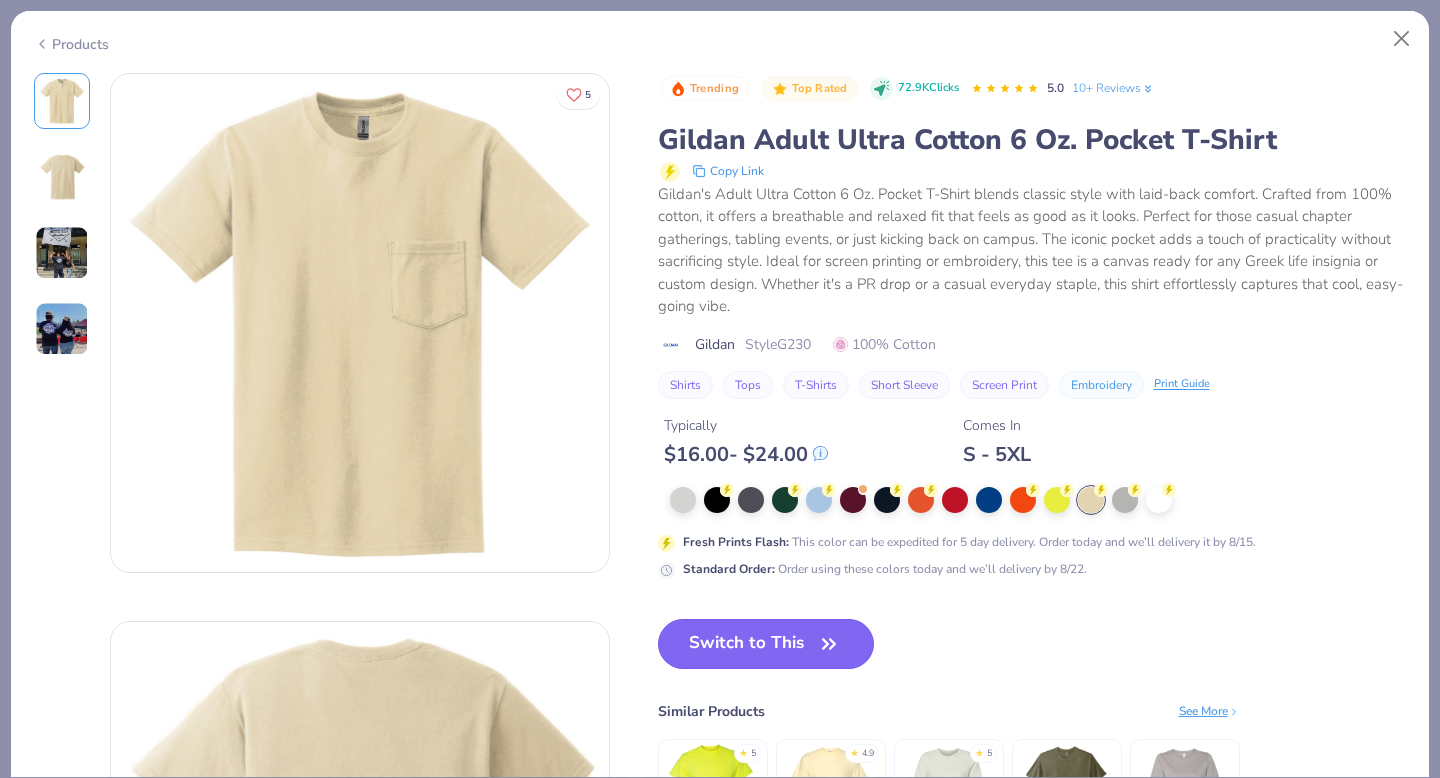 click on "Switch to This" at bounding box center (766, 644) 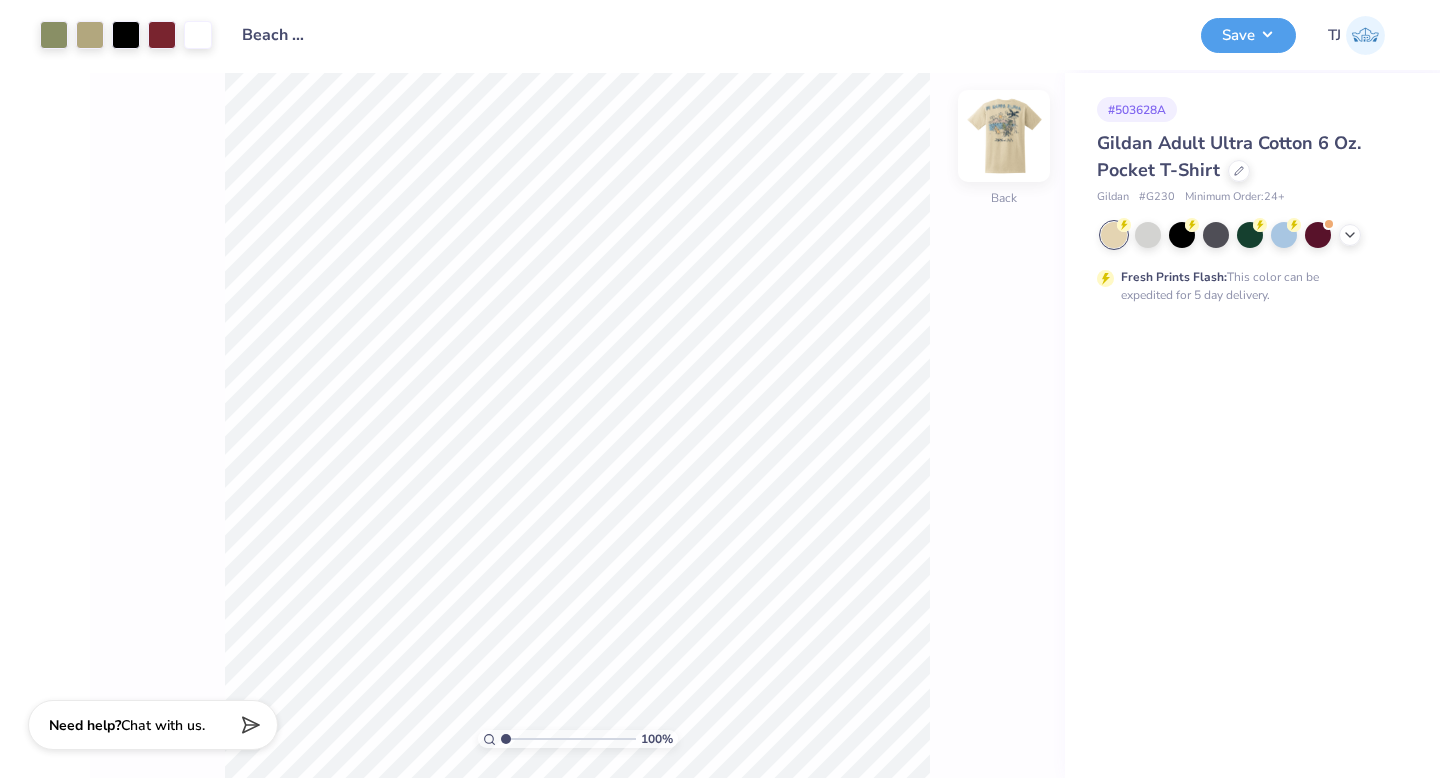 click at bounding box center [1004, 136] 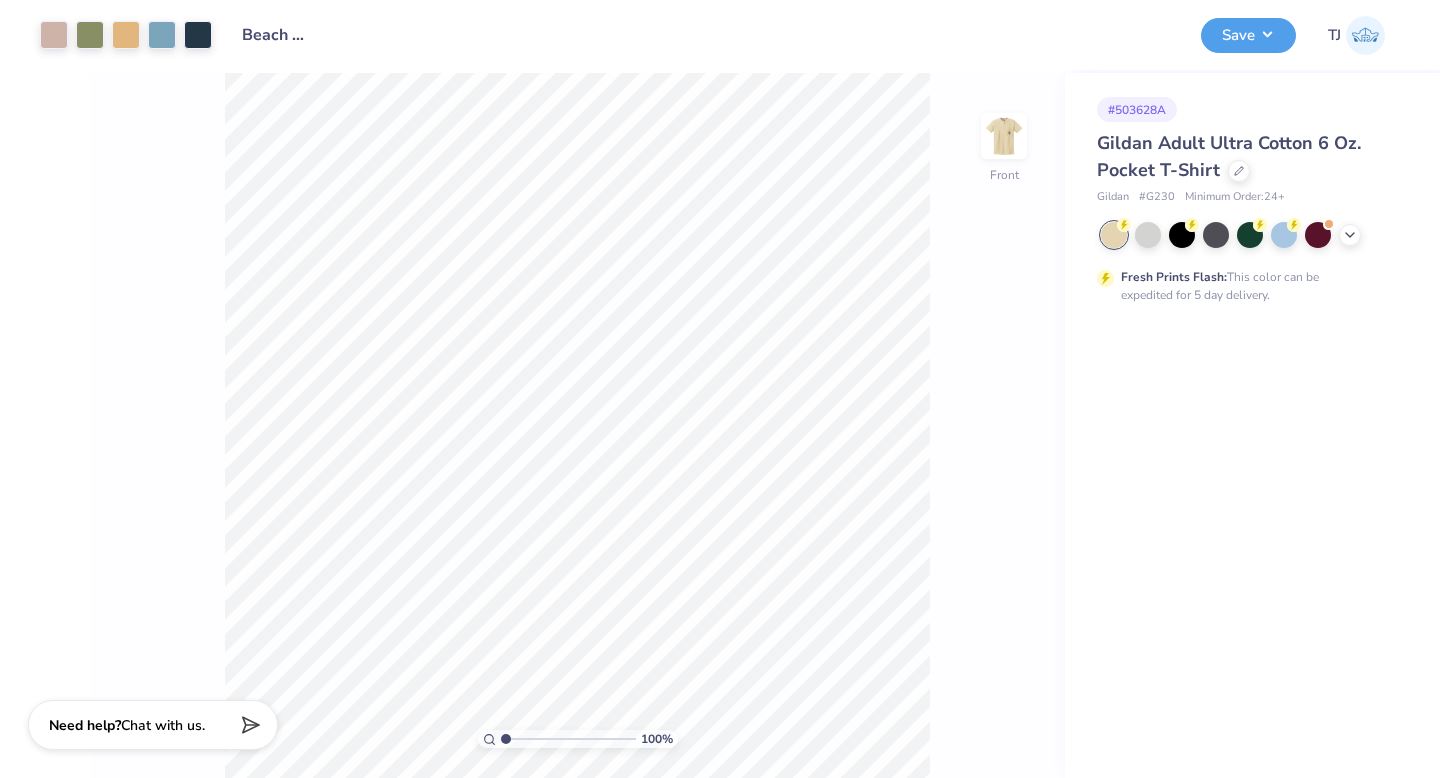 click at bounding box center (1004, 136) 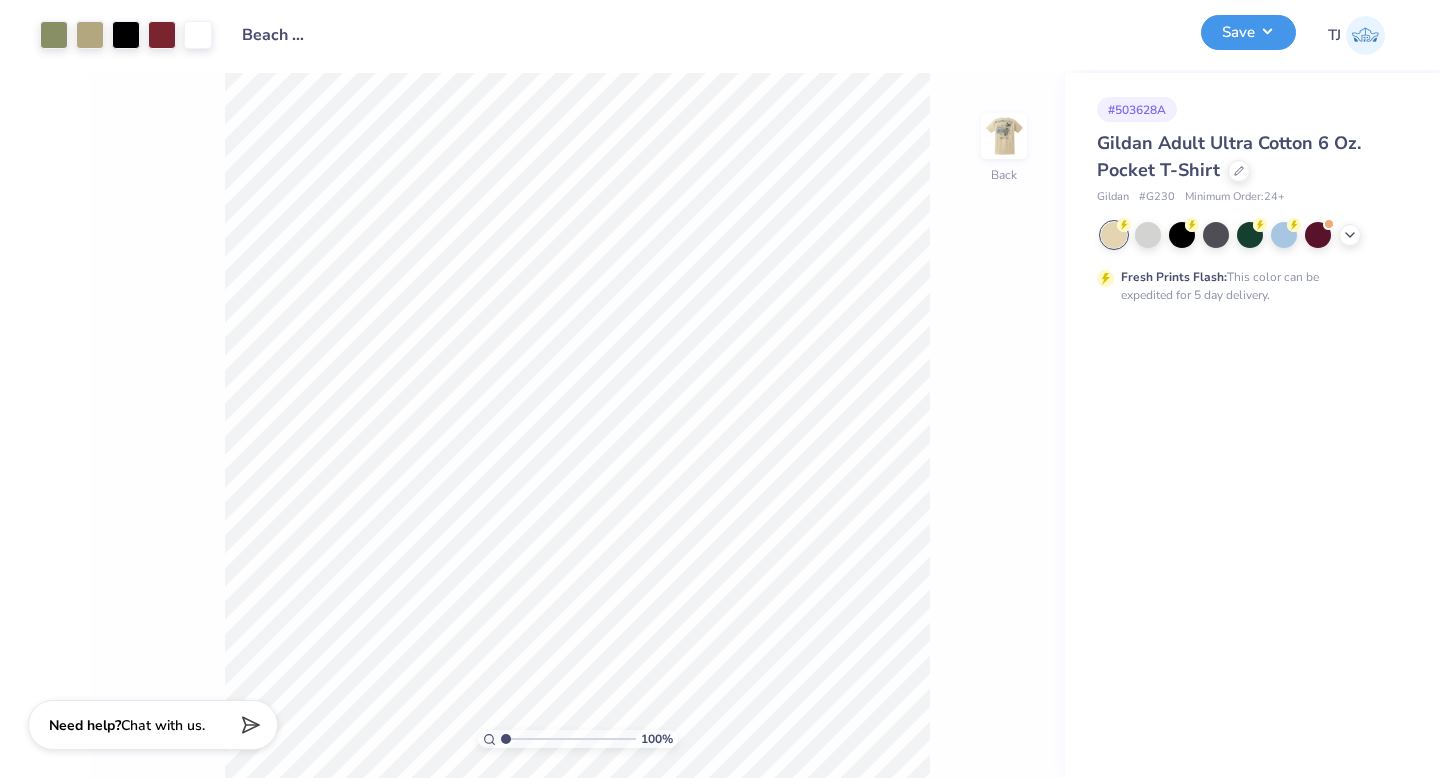 click on "Save" at bounding box center [1248, 32] 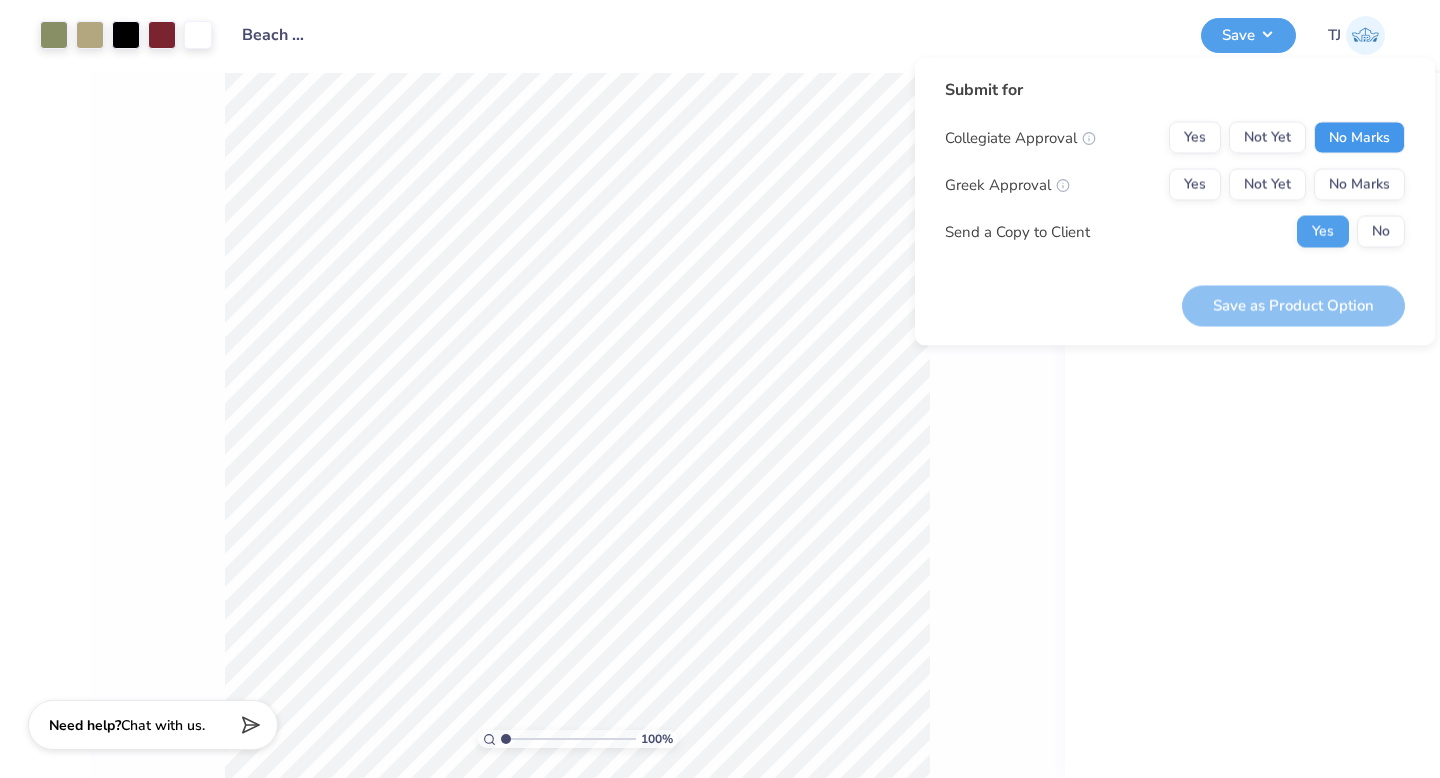 click on "No Marks" at bounding box center (1359, 138) 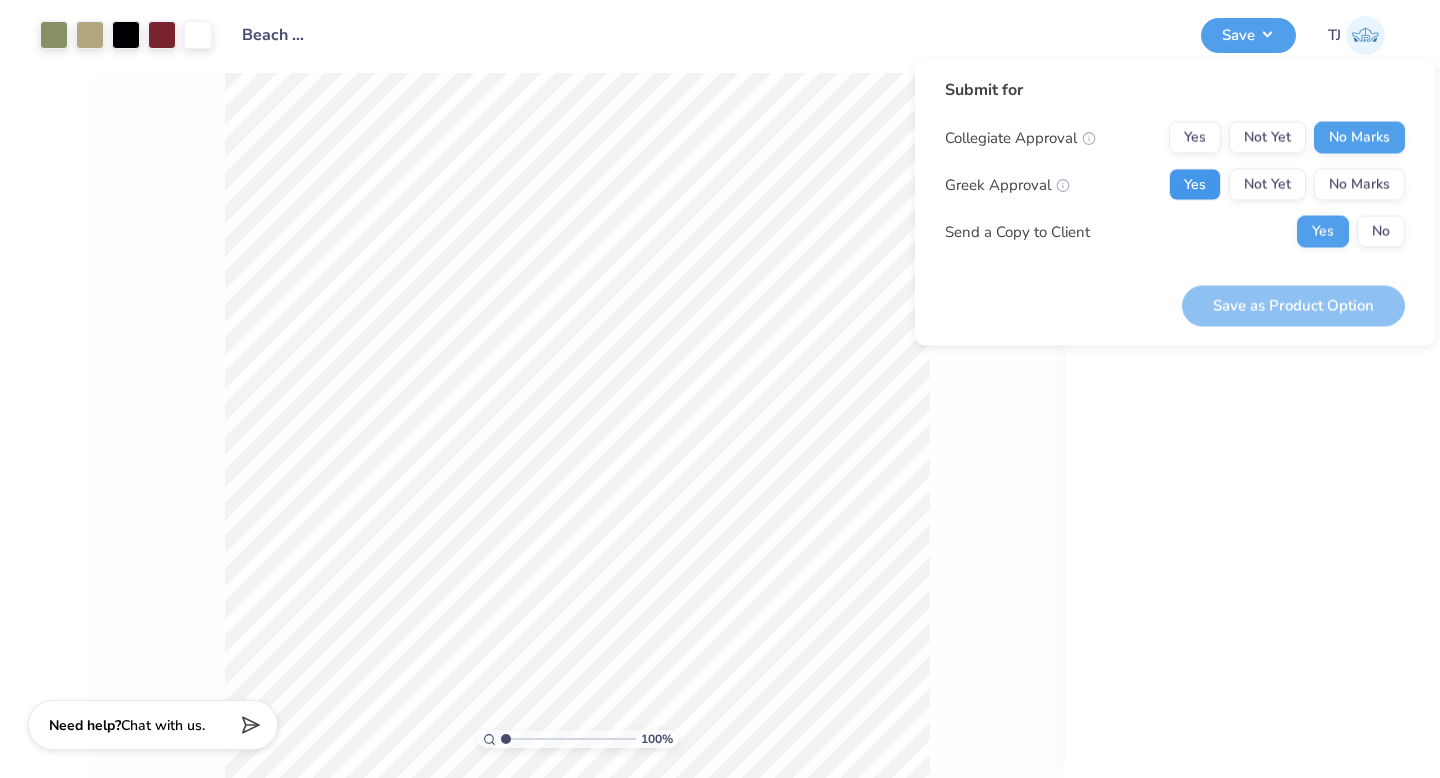 click on "Yes" at bounding box center [1195, 185] 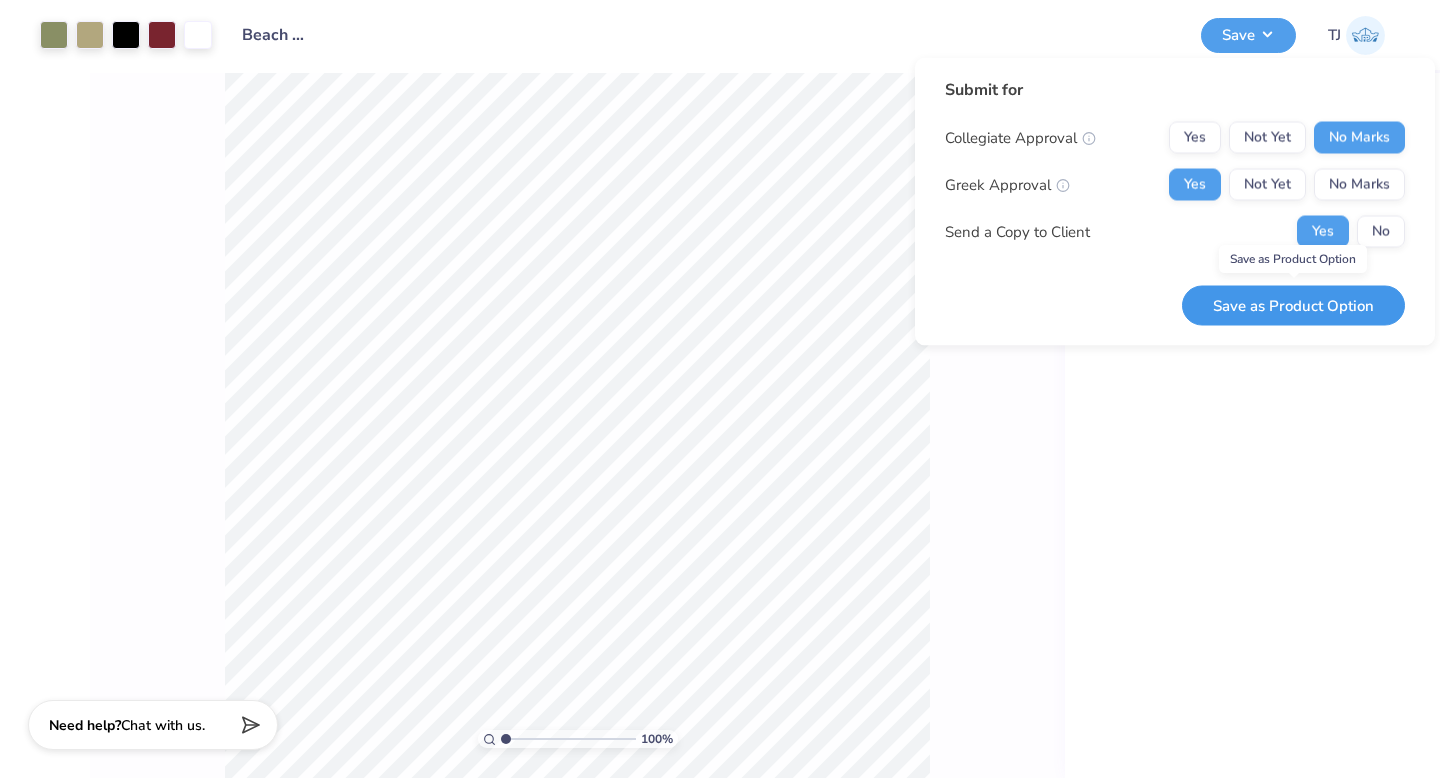 click on "Save as Product Option" at bounding box center [1293, 305] 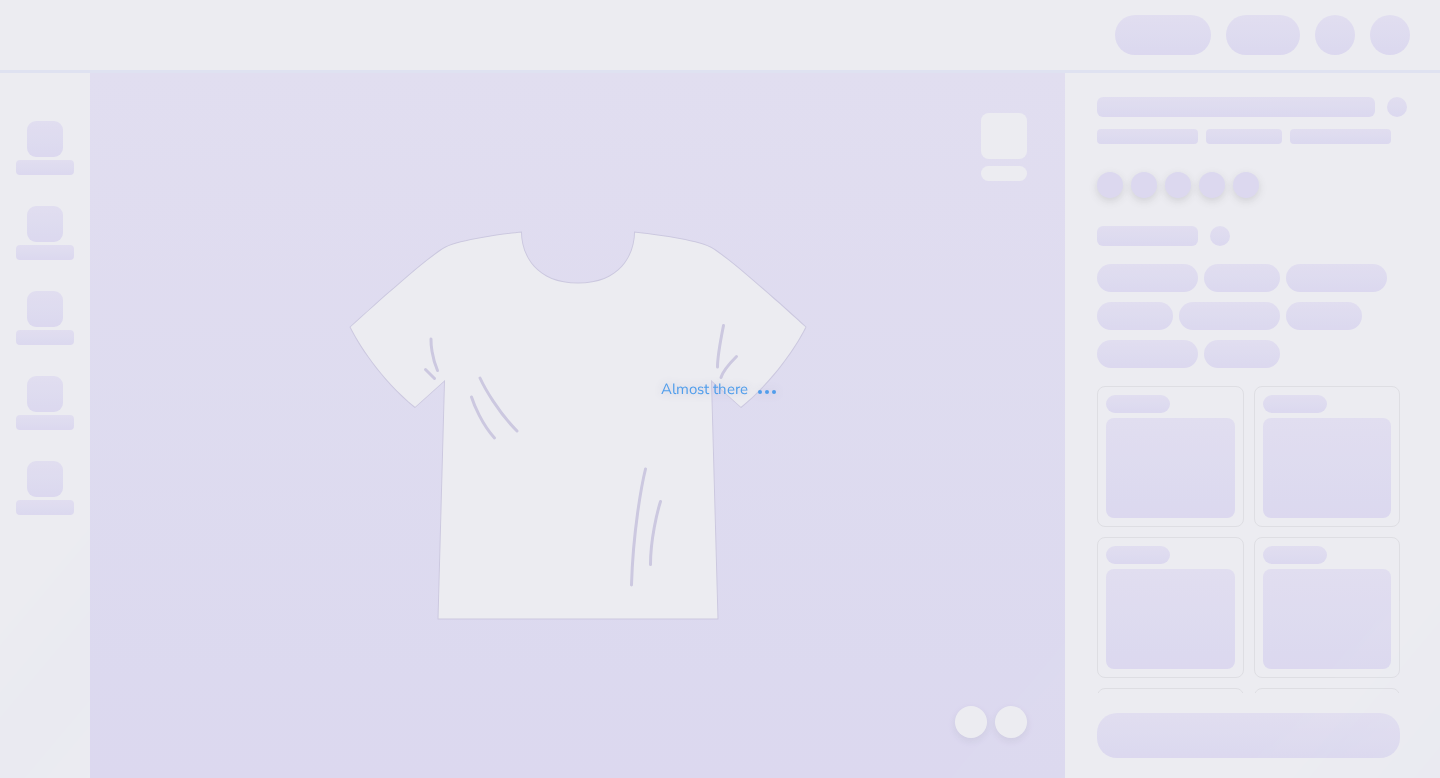 scroll, scrollTop: 0, scrollLeft: 0, axis: both 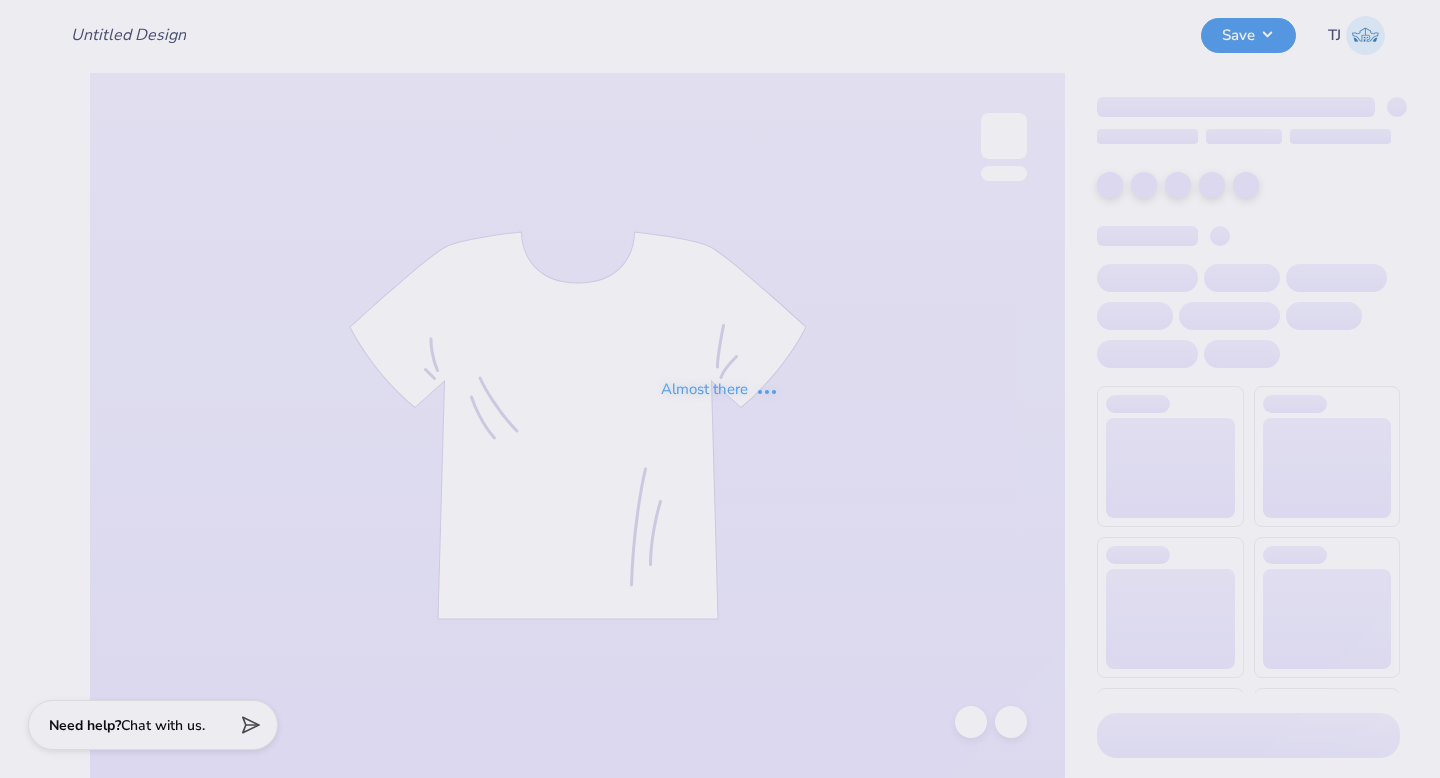 type on "Beach 2.0" 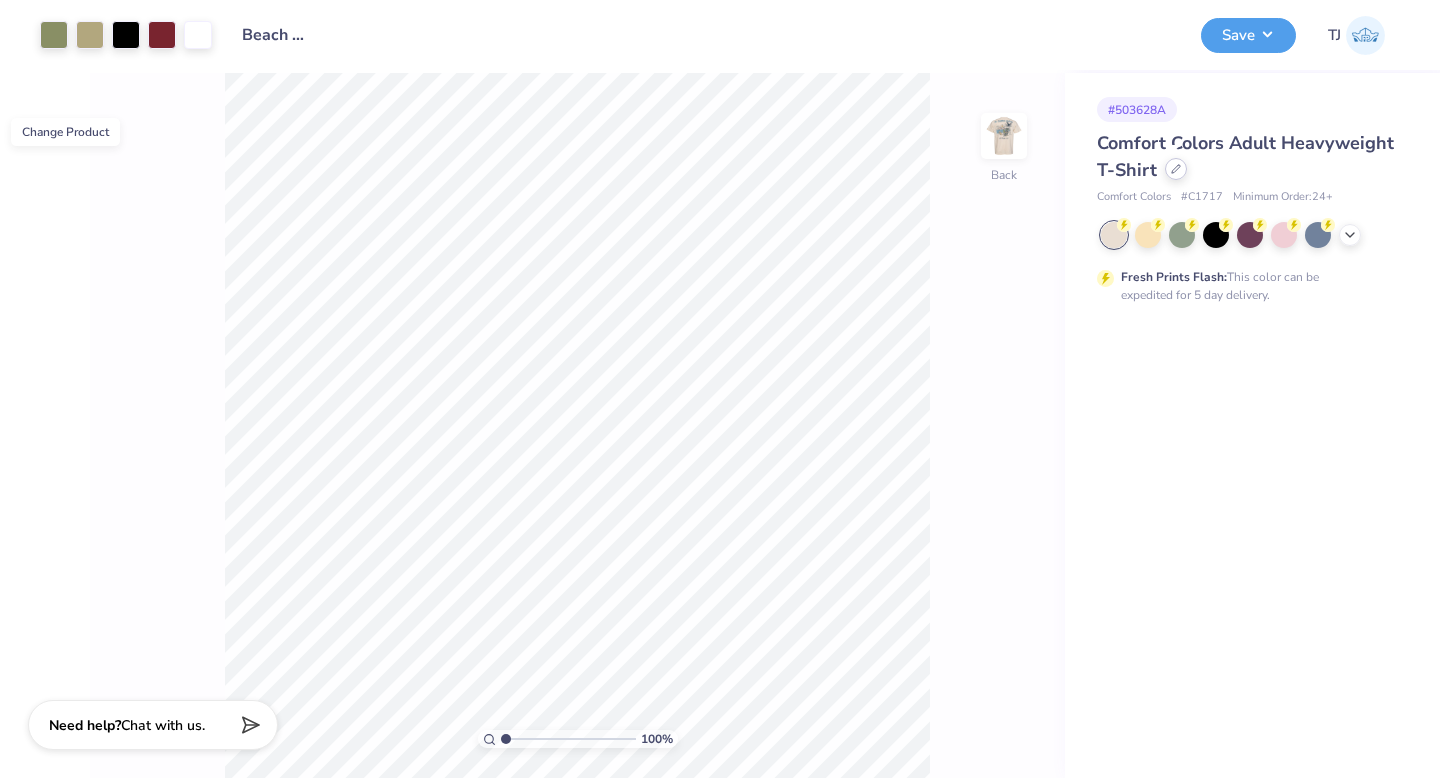 click 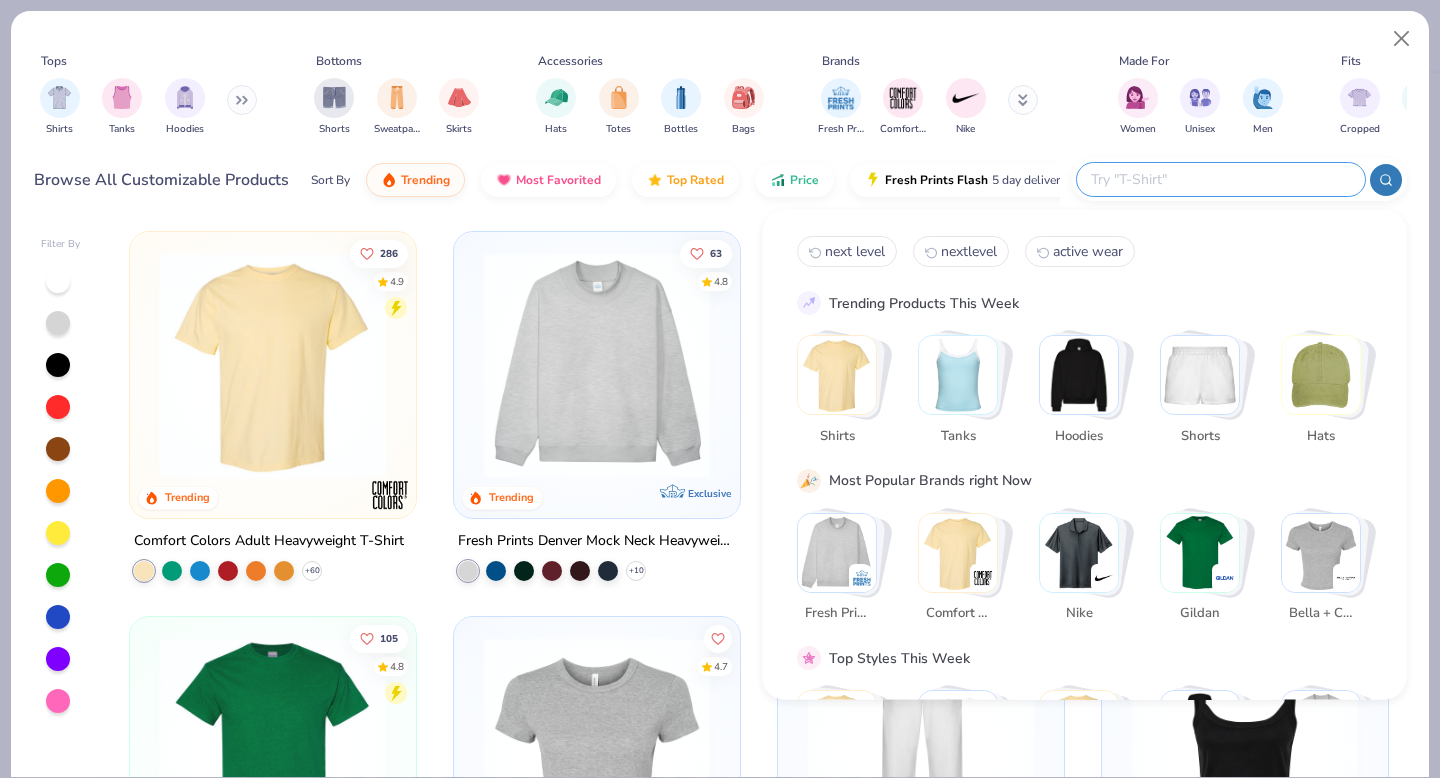 click at bounding box center (1220, 179) 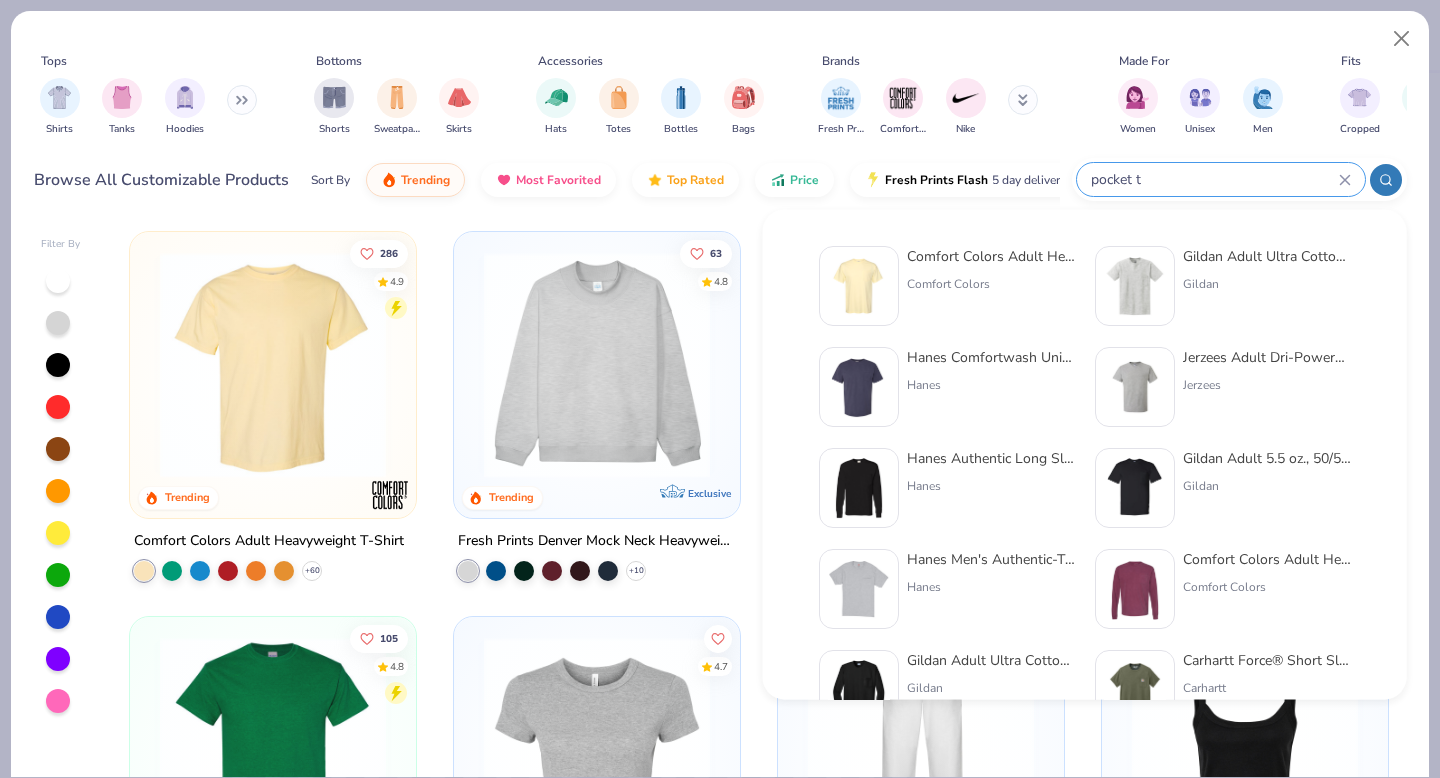 type on "pocket t" 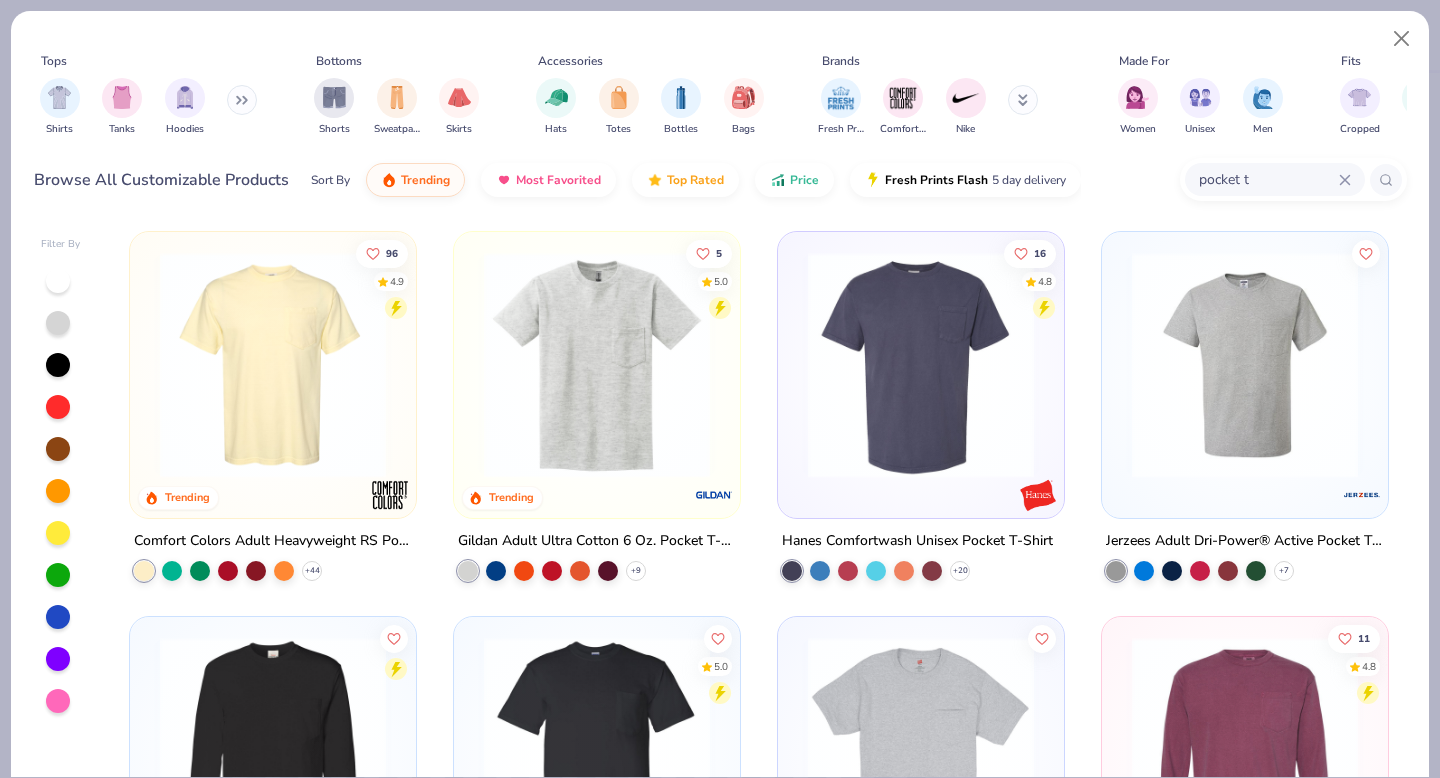 click at bounding box center (273, 365) 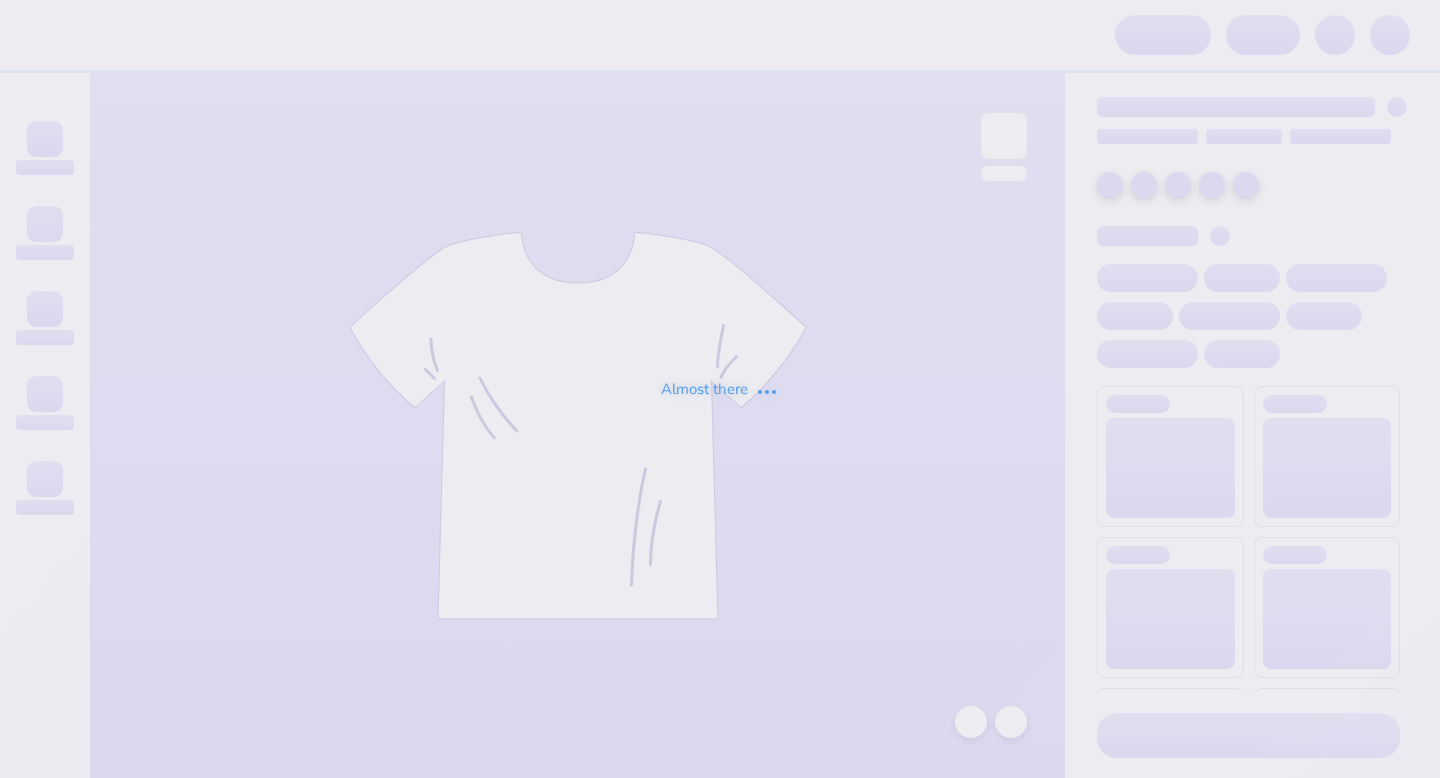 scroll, scrollTop: 0, scrollLeft: 0, axis: both 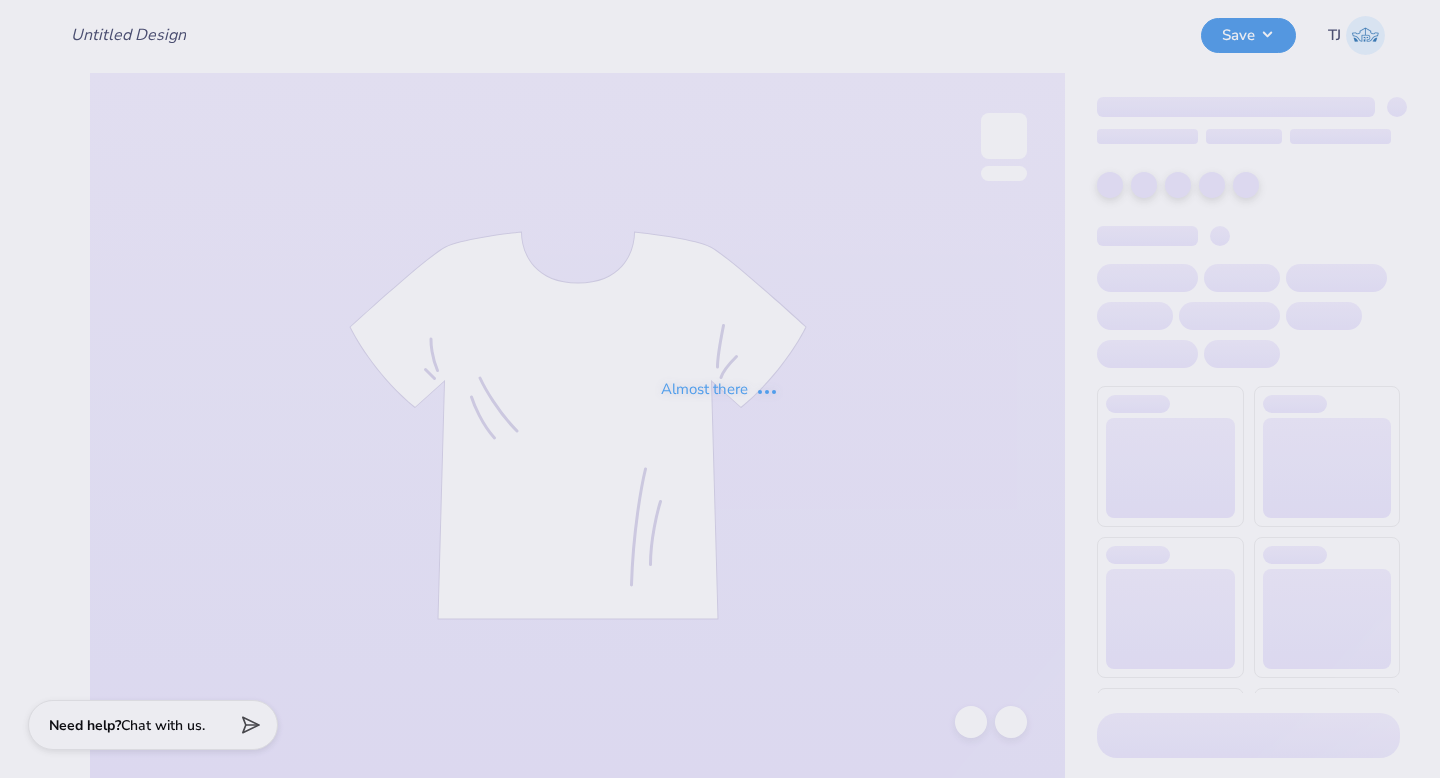 type on "Beach 2.0" 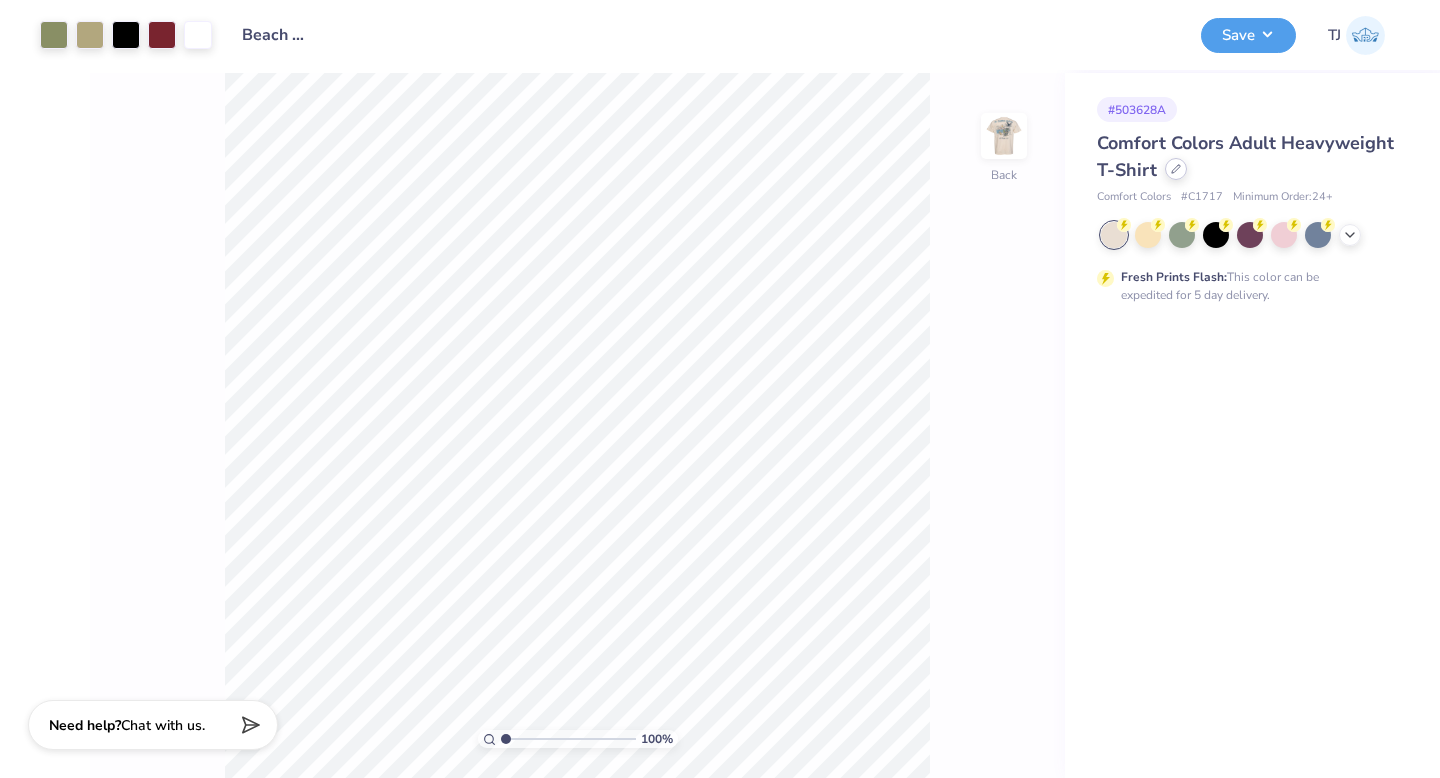 click 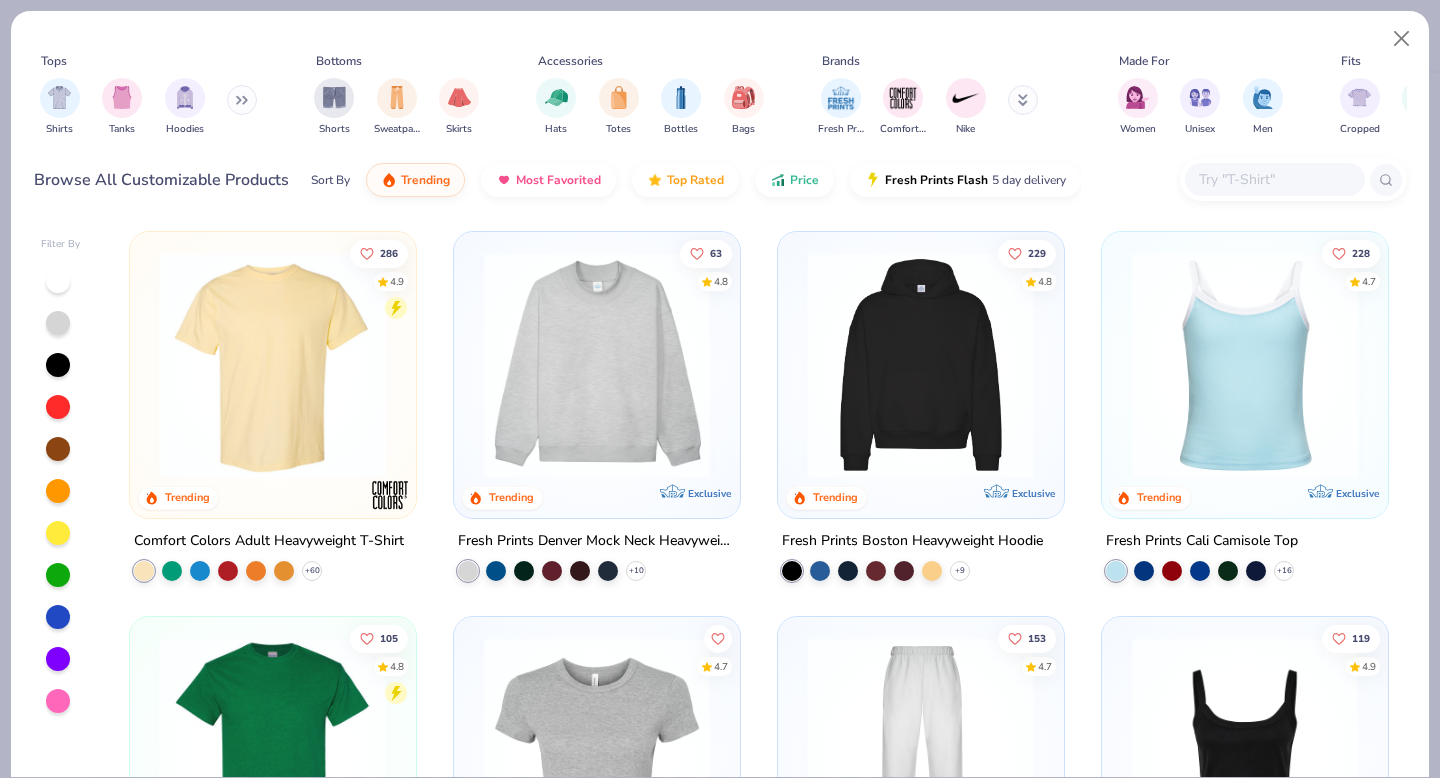 click at bounding box center [1274, 179] 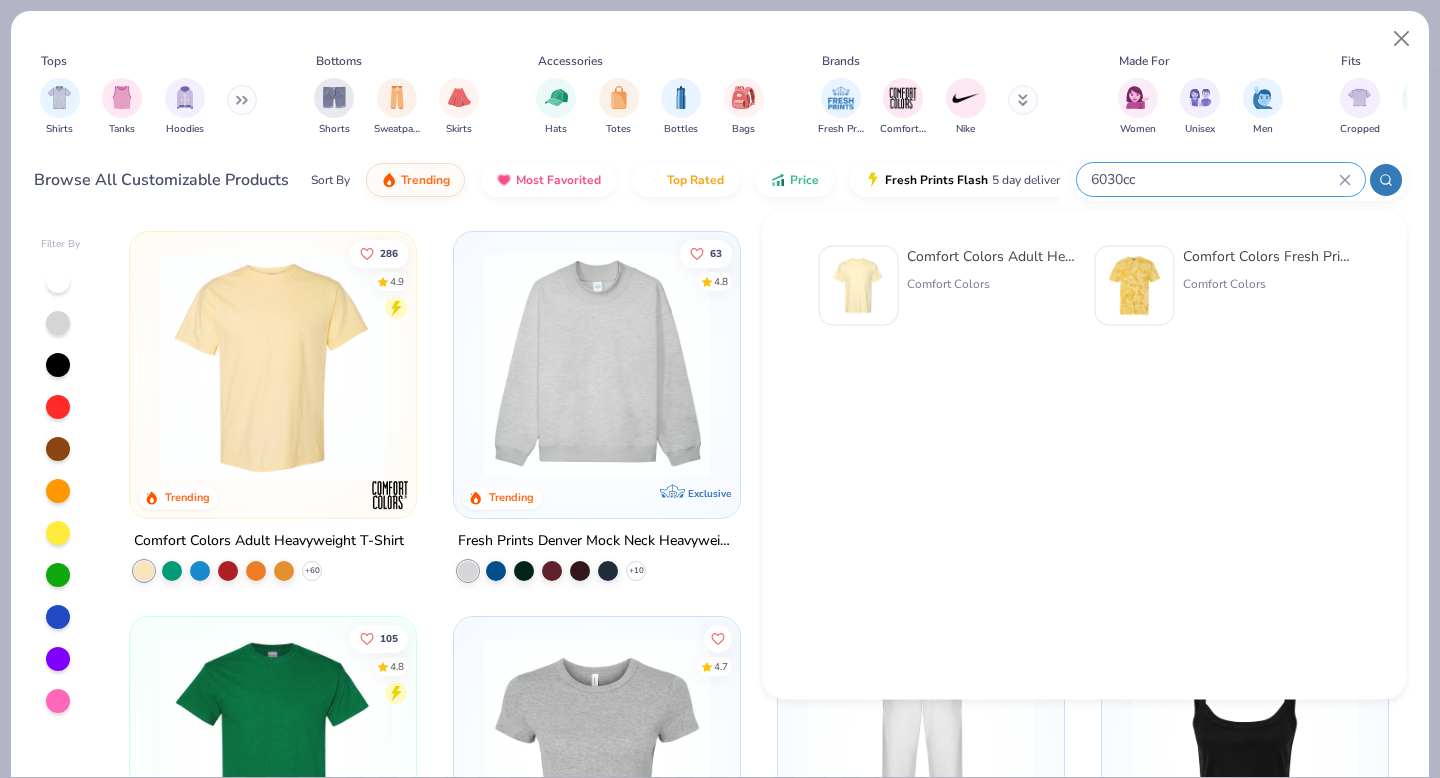 type on "6030cc" 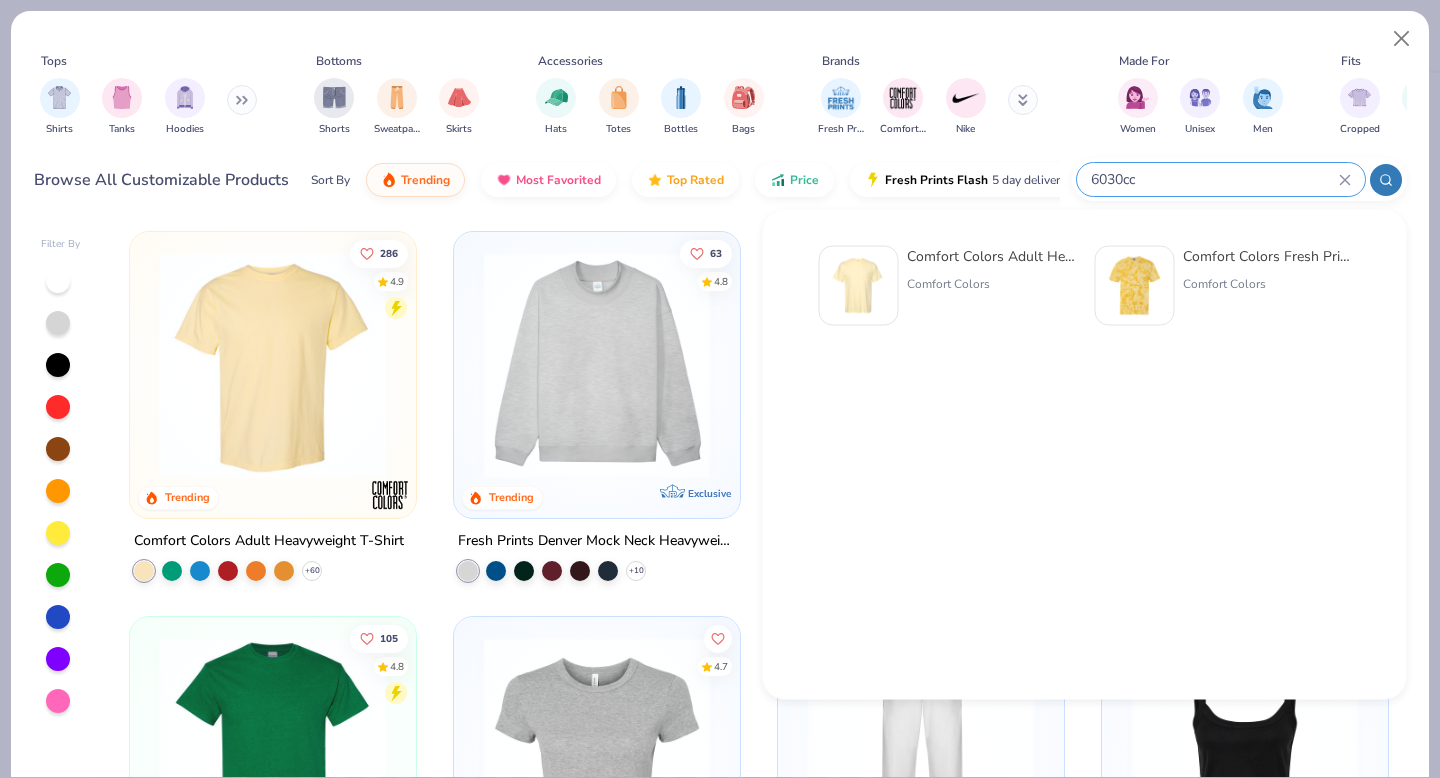 click on "Comfort Colors Adult Heavyweight RS Pocket T-Shirt" at bounding box center (991, 256) 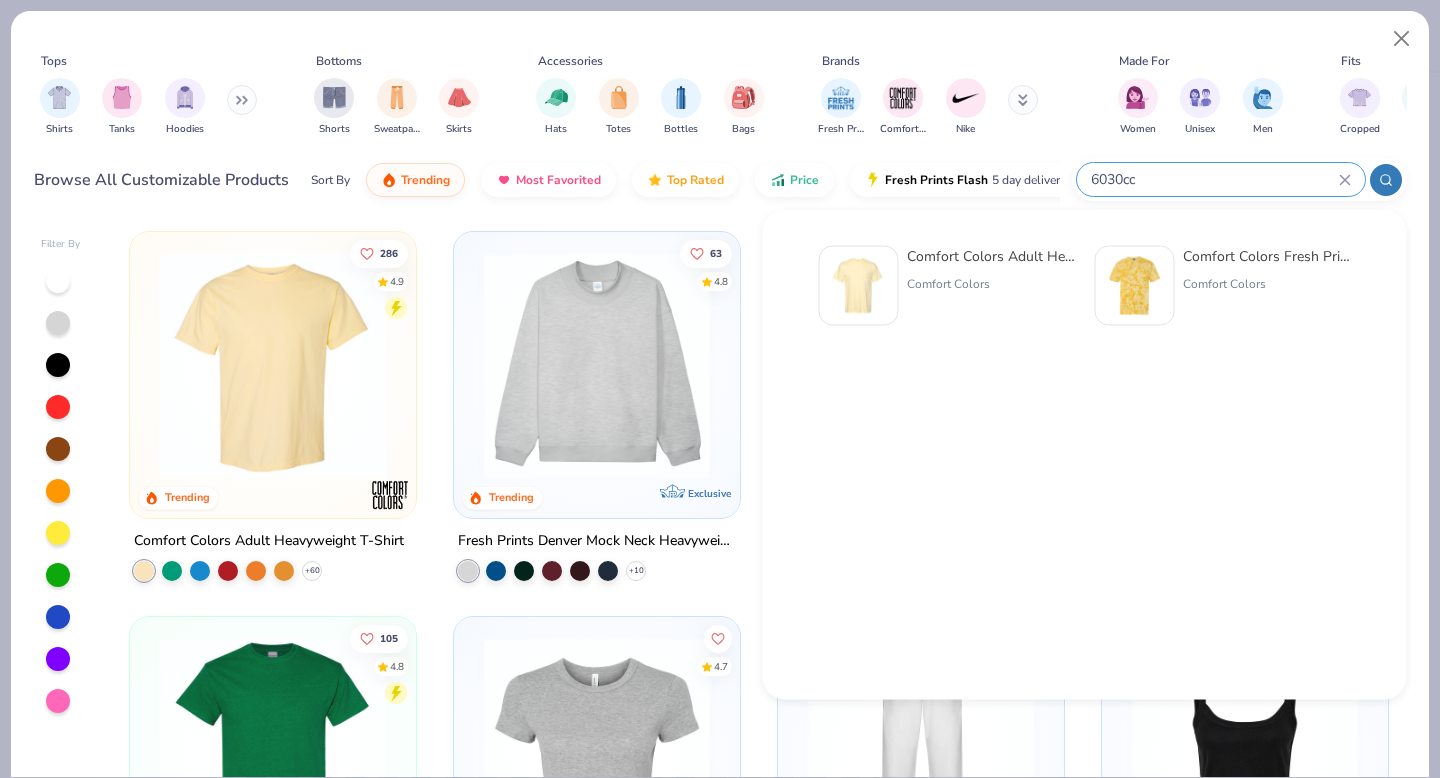 type 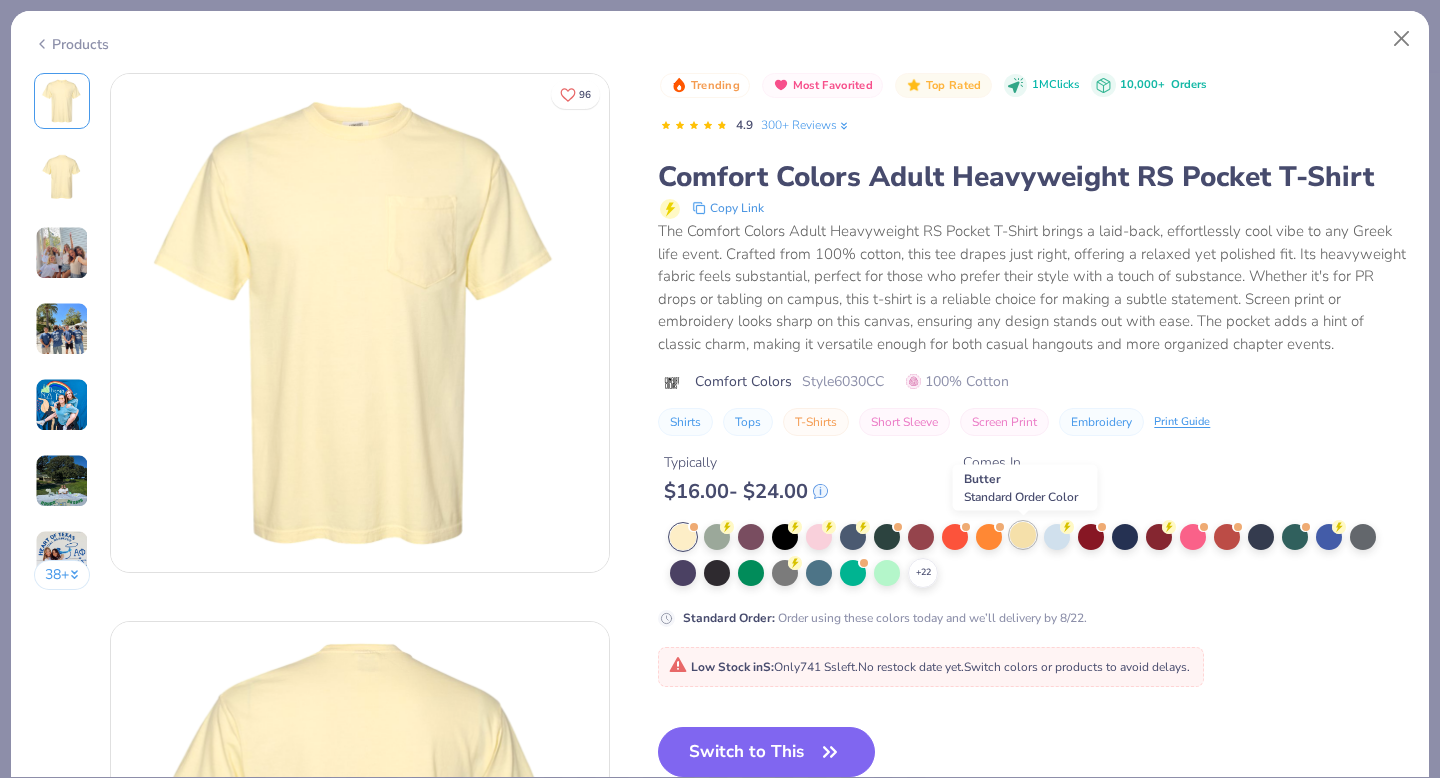 click at bounding box center [1023, 535] 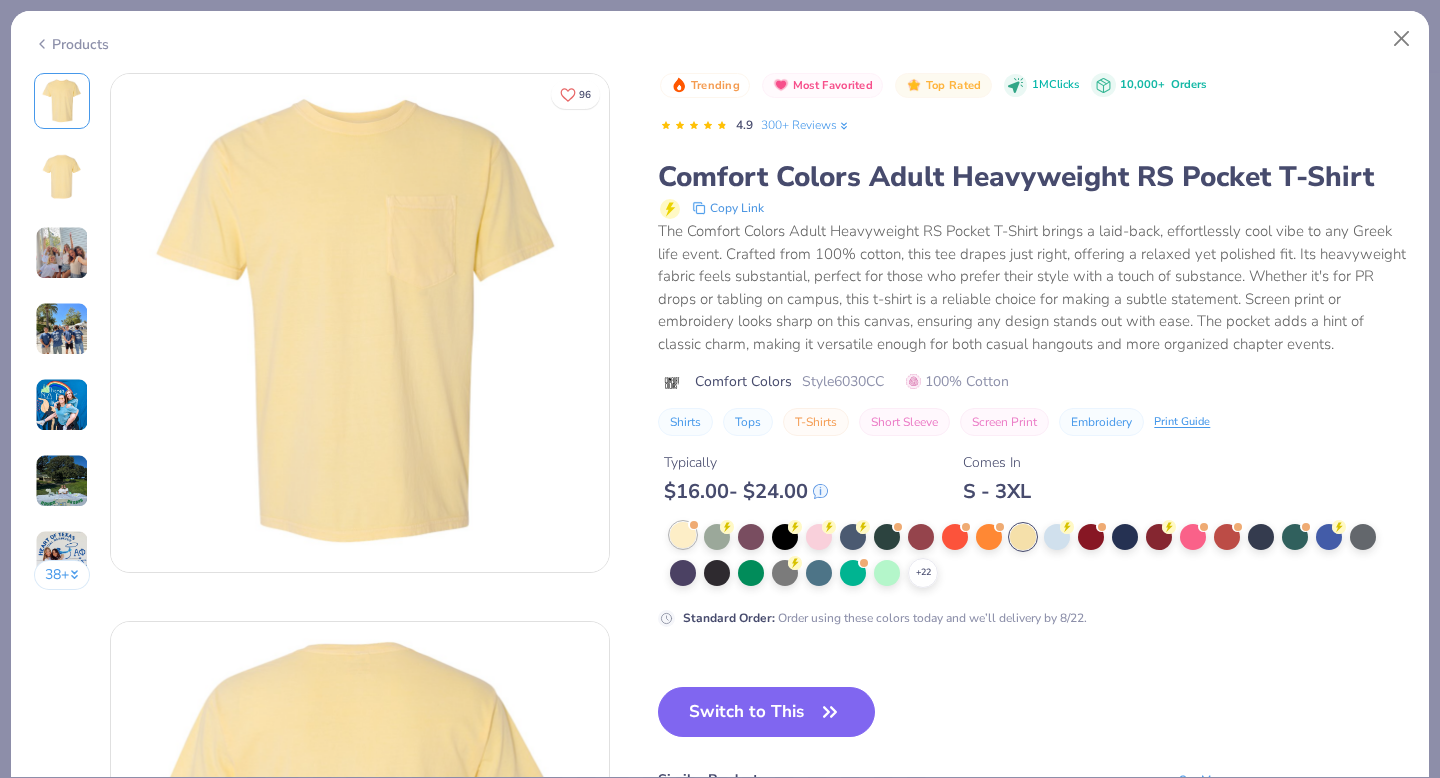 click at bounding box center [683, 535] 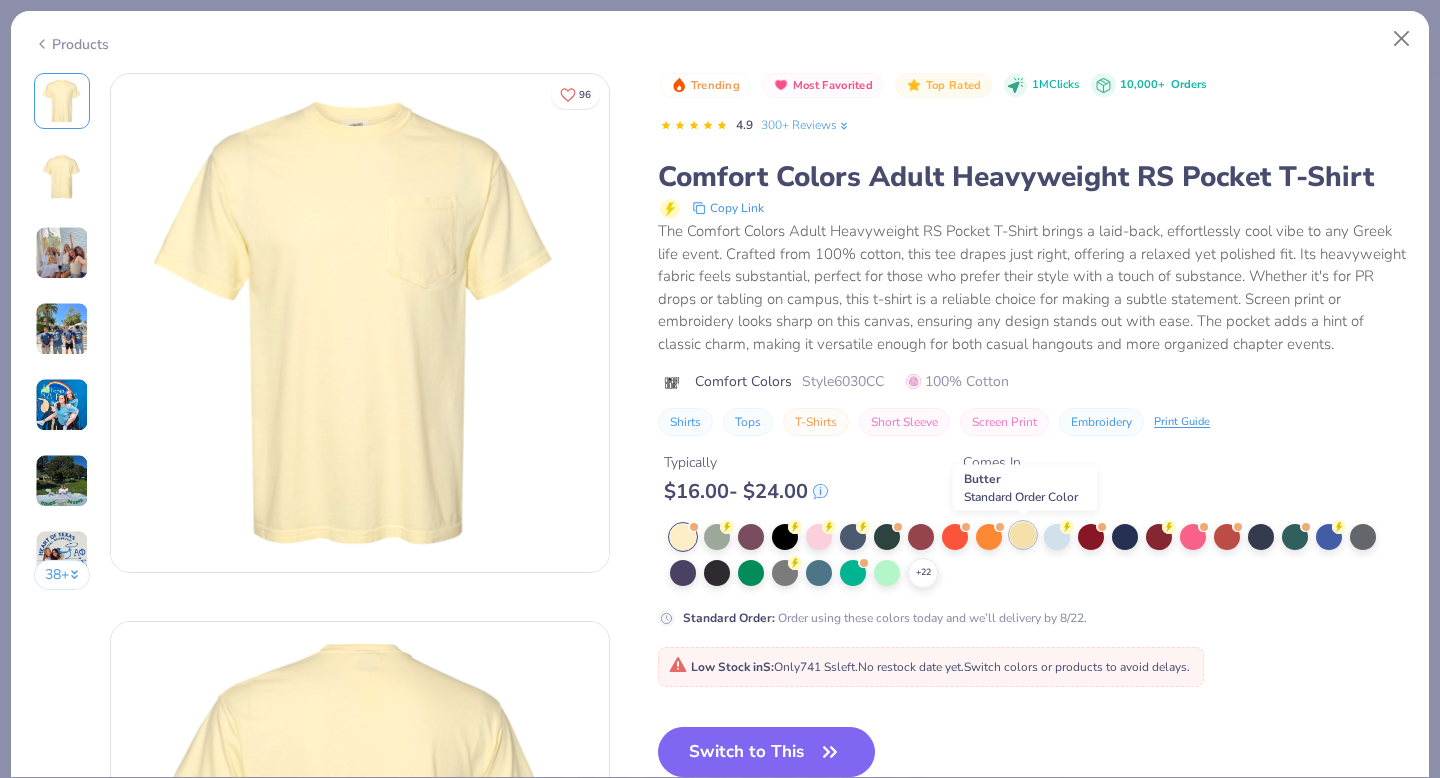 click at bounding box center [1023, 535] 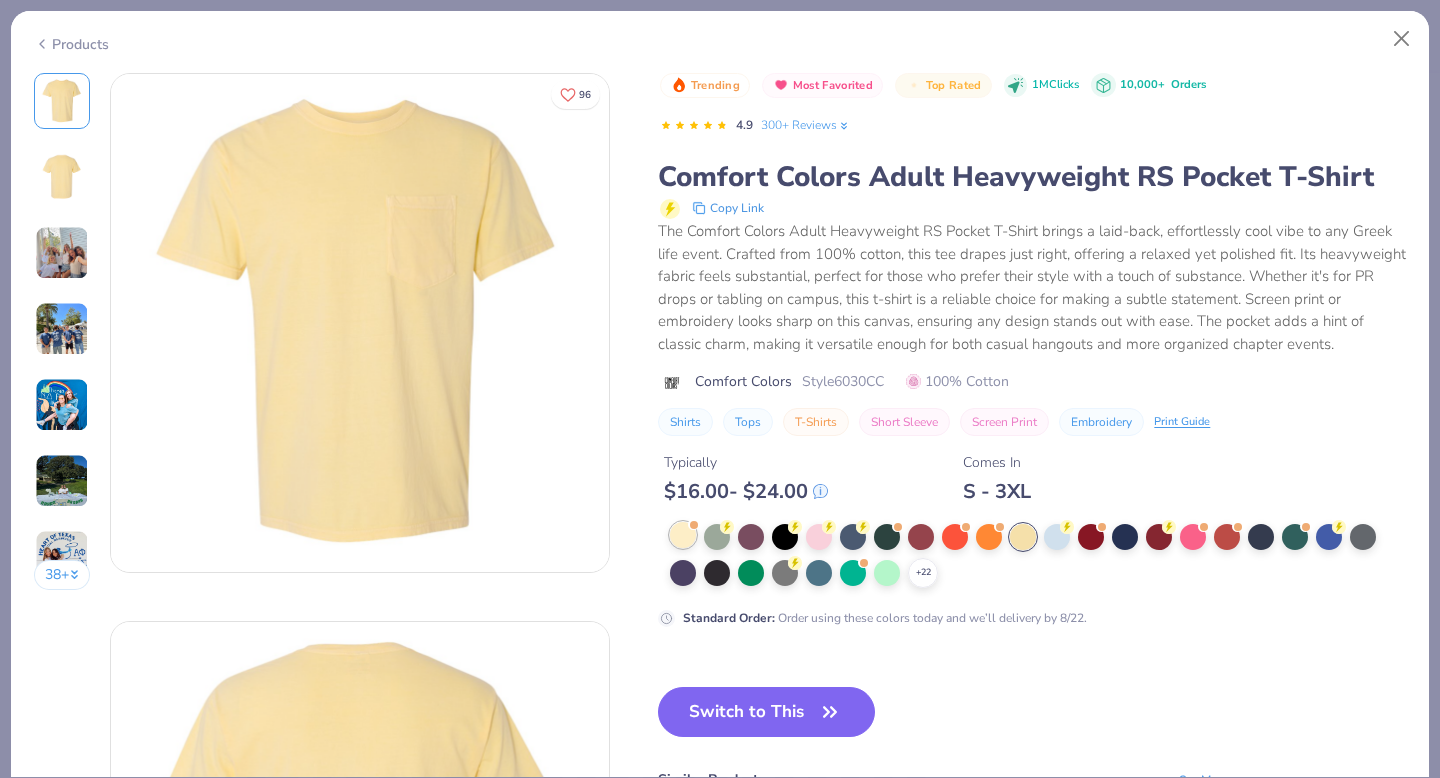 click at bounding box center (683, 535) 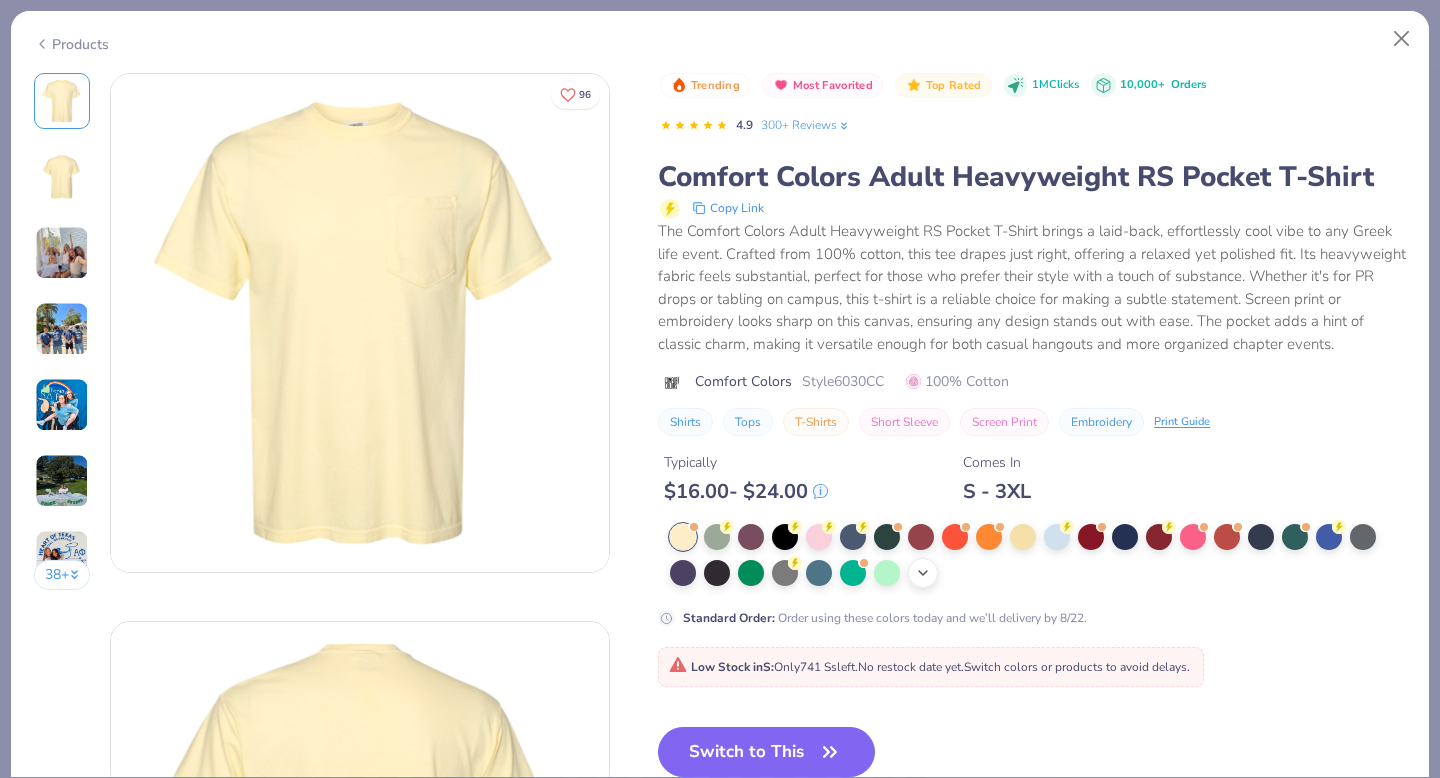 click 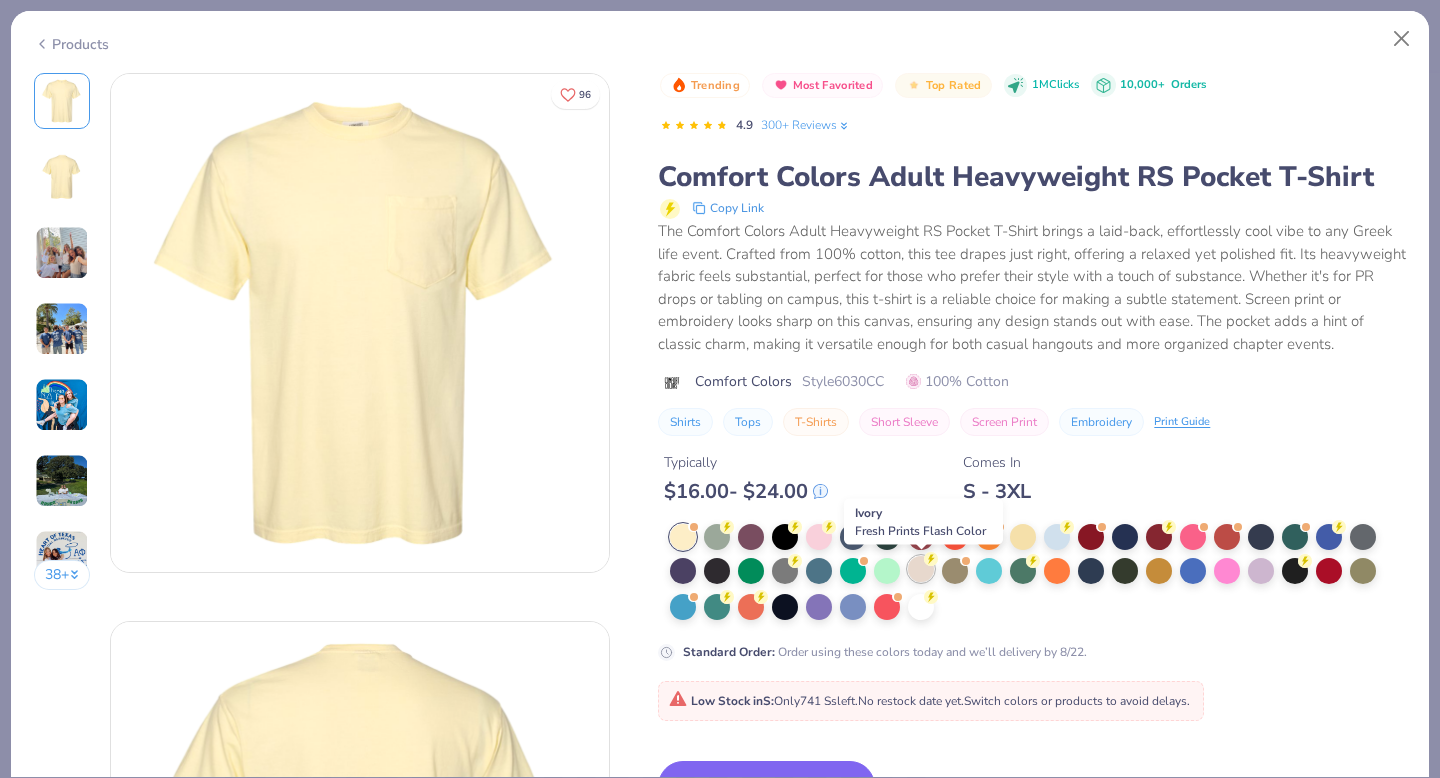 click at bounding box center [921, 569] 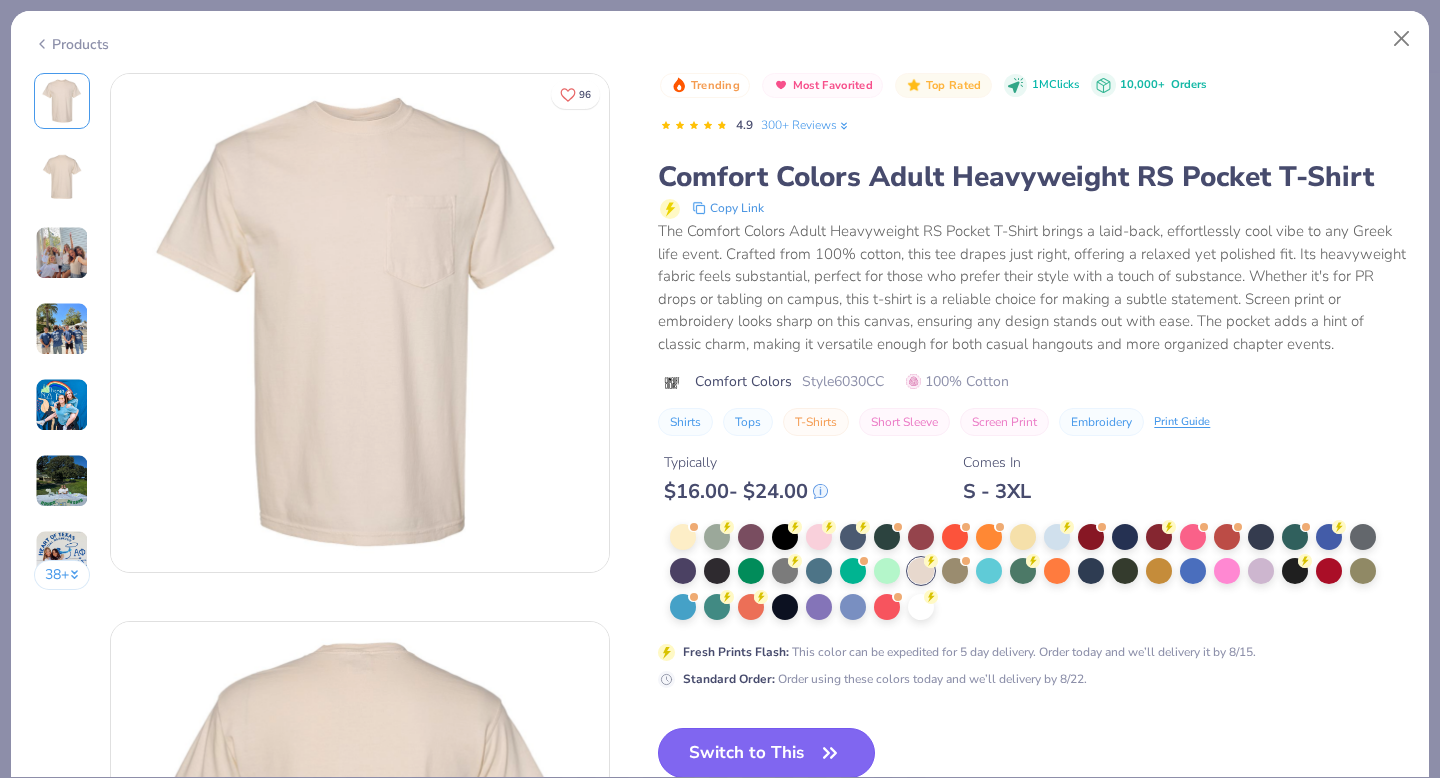 click on "Switch to This" at bounding box center (766, 753) 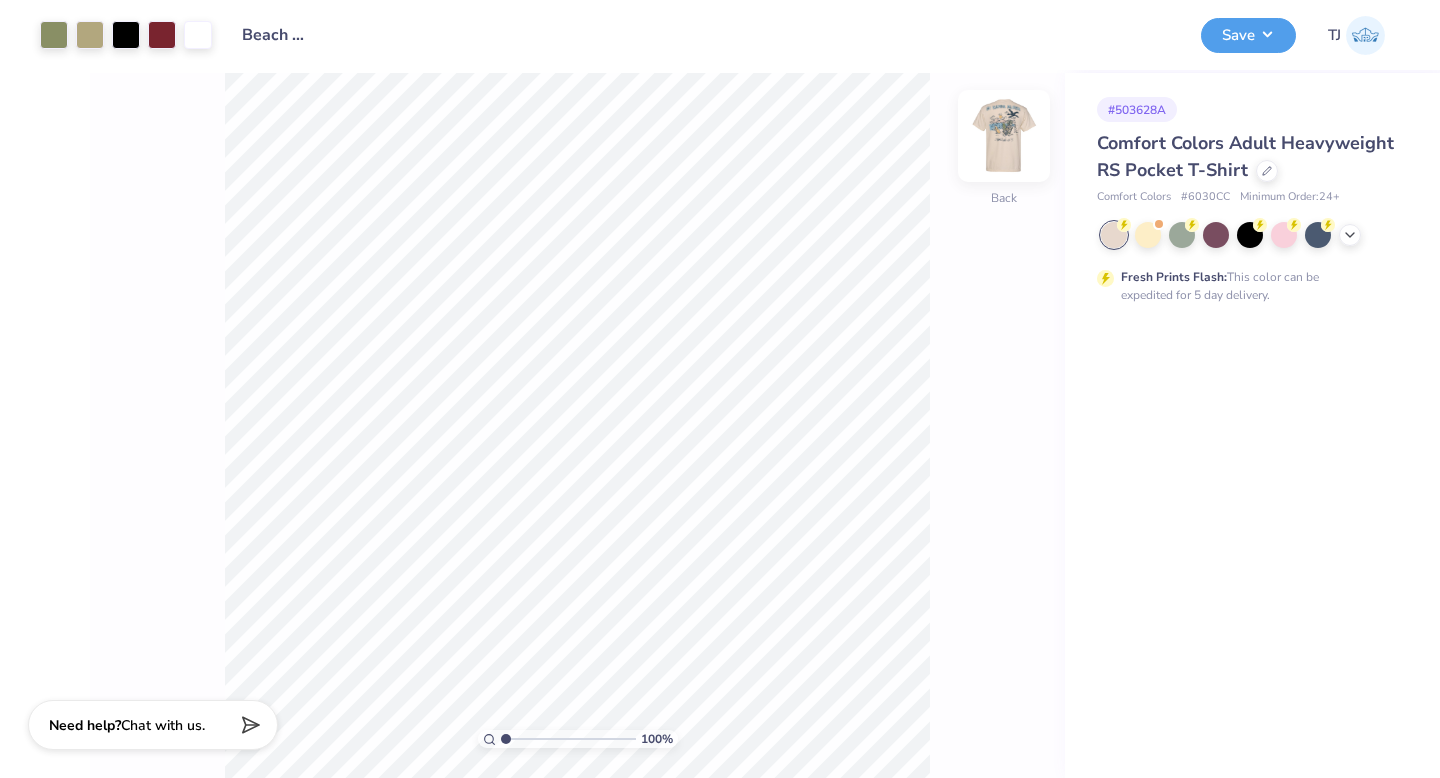 click at bounding box center (1004, 136) 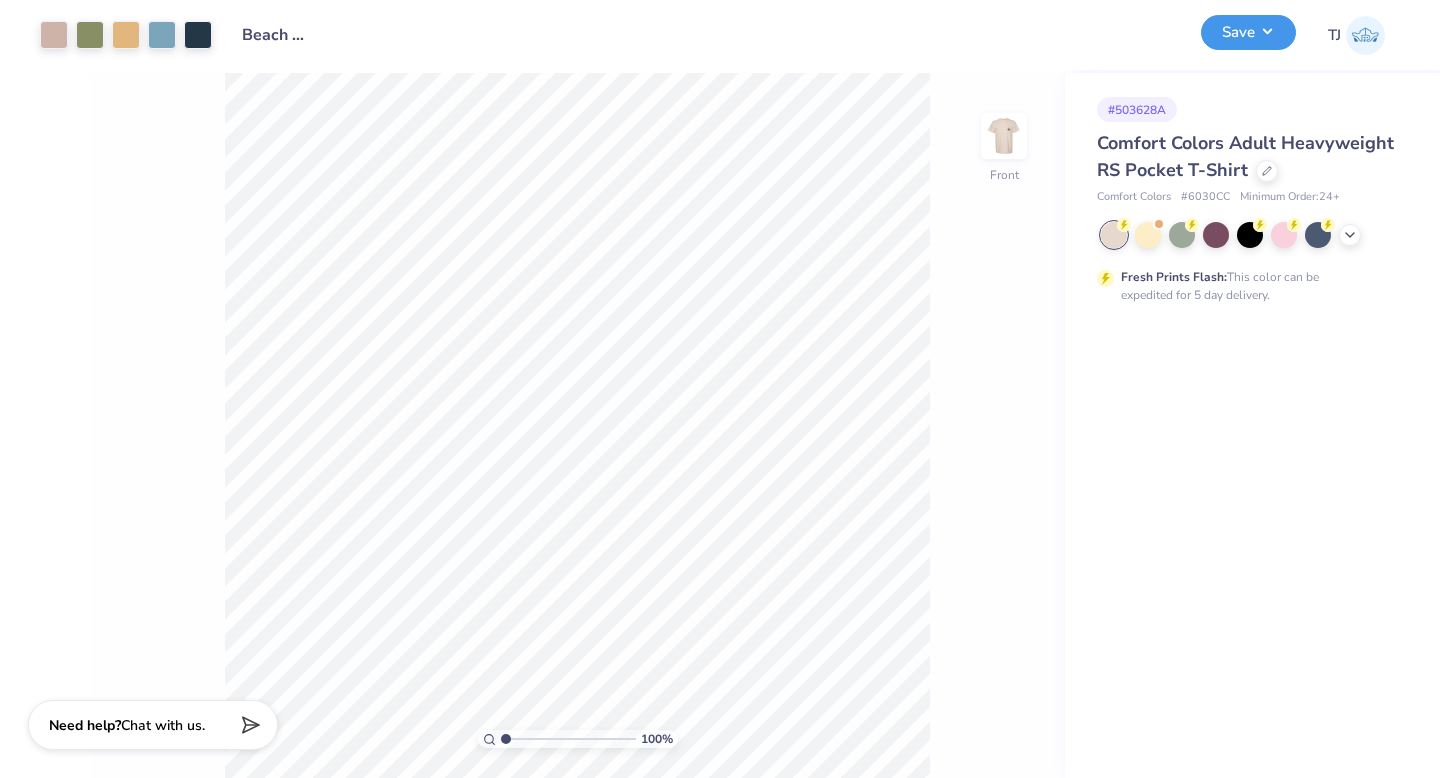 click on "Save" at bounding box center (1248, 32) 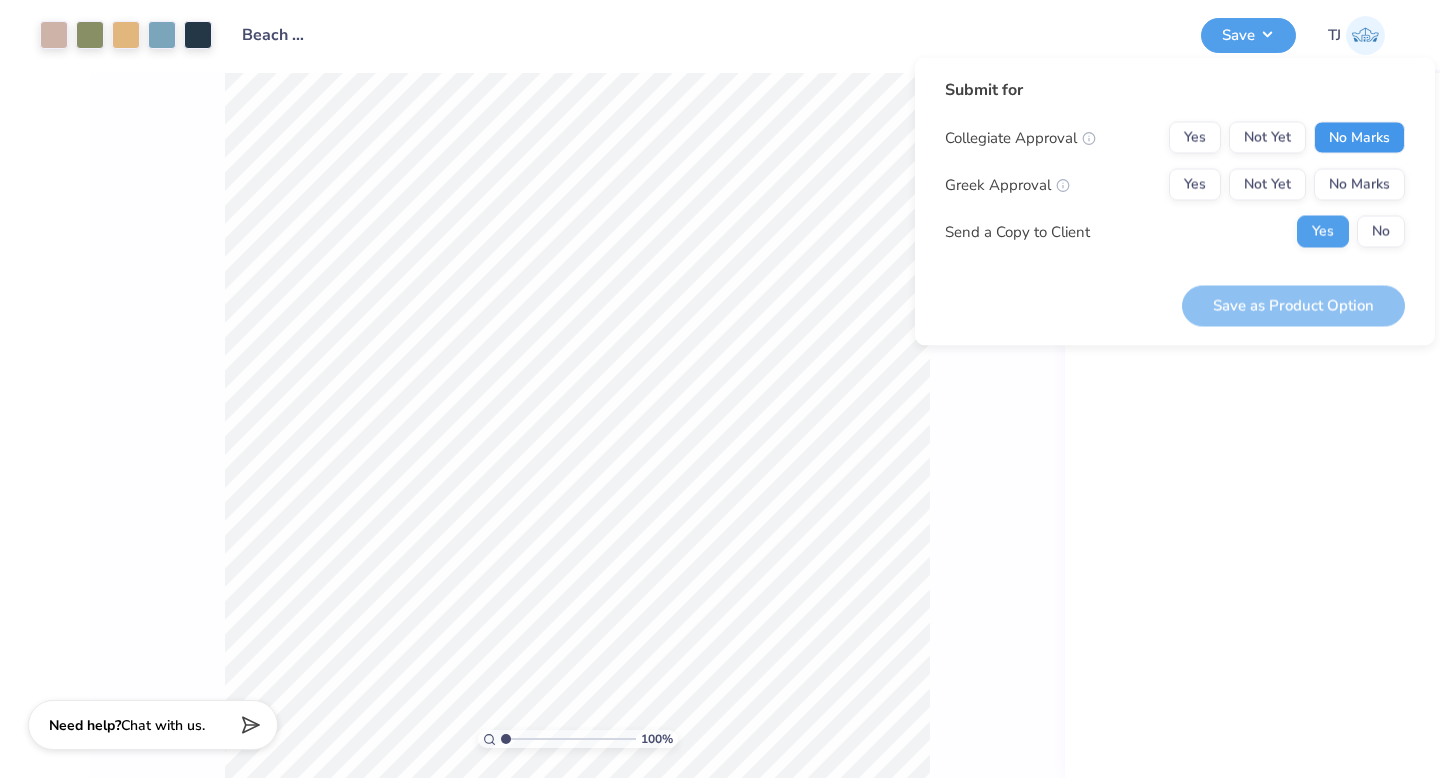 click on "No Marks" at bounding box center [1359, 138] 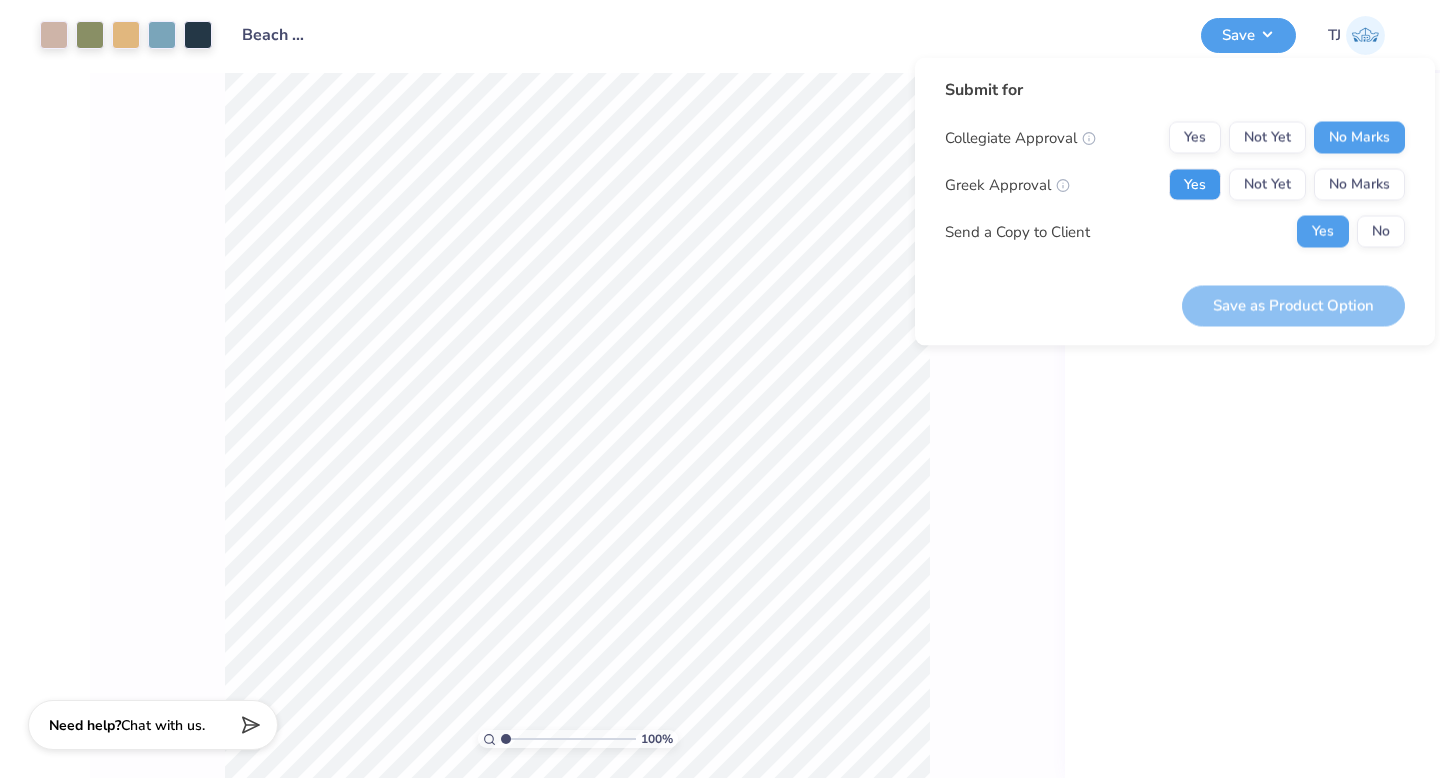click on "Yes" at bounding box center [1195, 185] 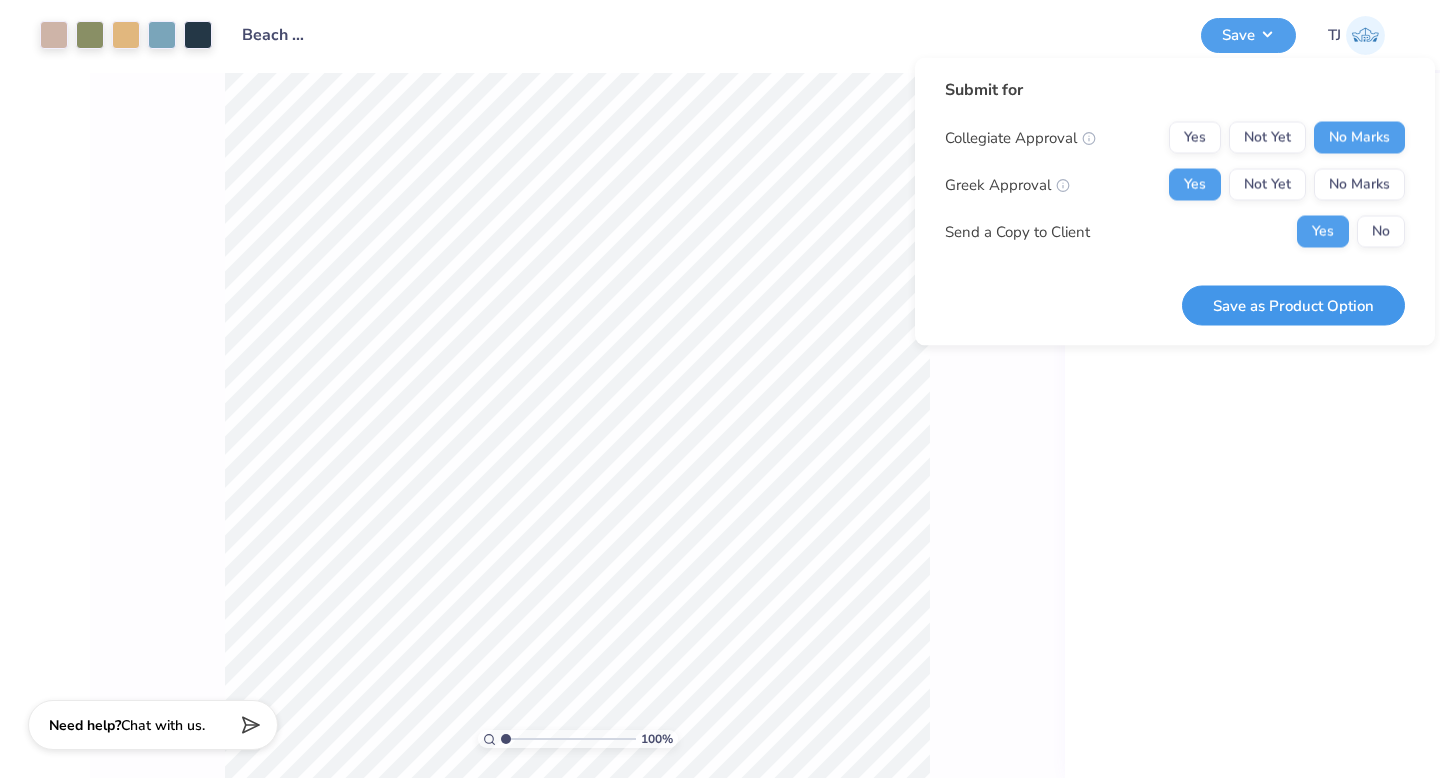 click on "Save as Product Option" at bounding box center [1293, 305] 